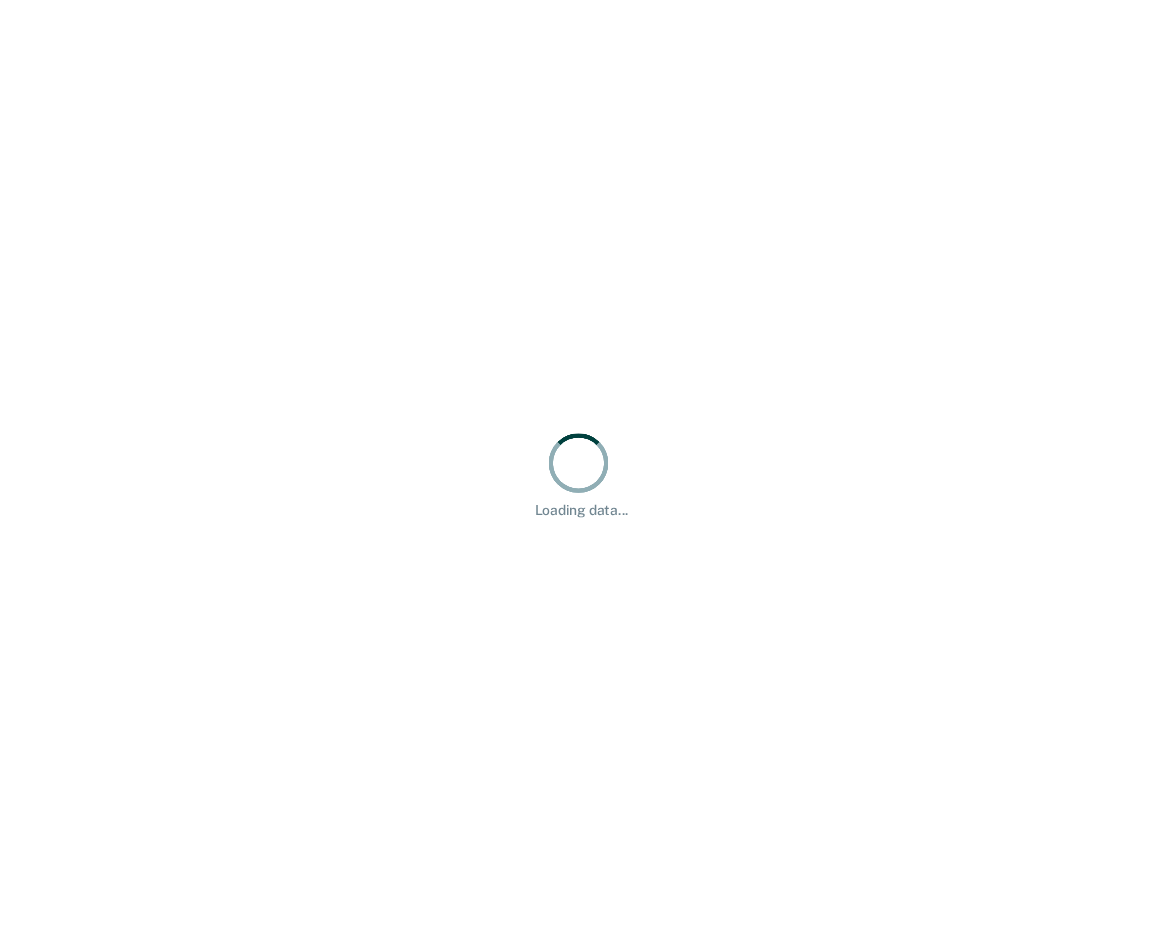 scroll, scrollTop: 0, scrollLeft: 0, axis: both 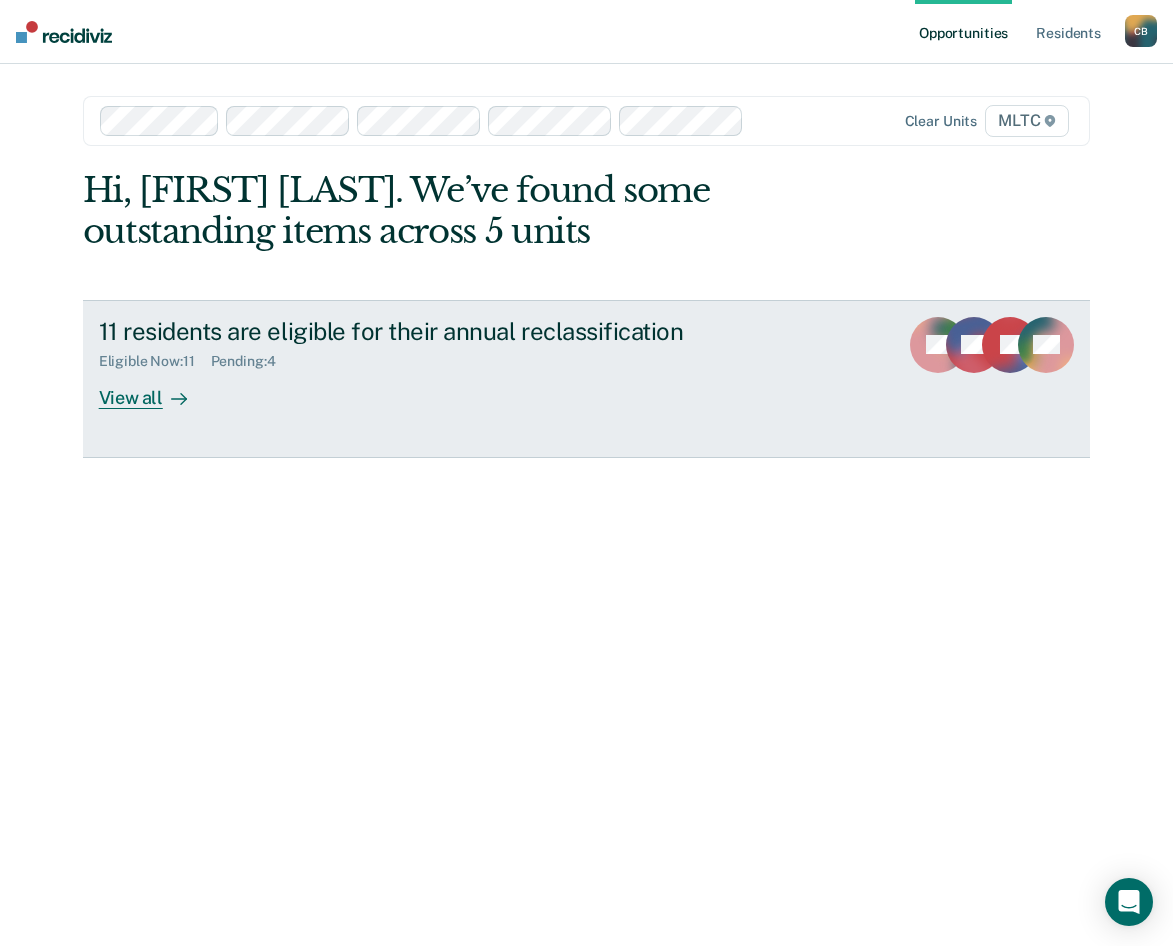 click on "View all" at bounding box center [155, 389] 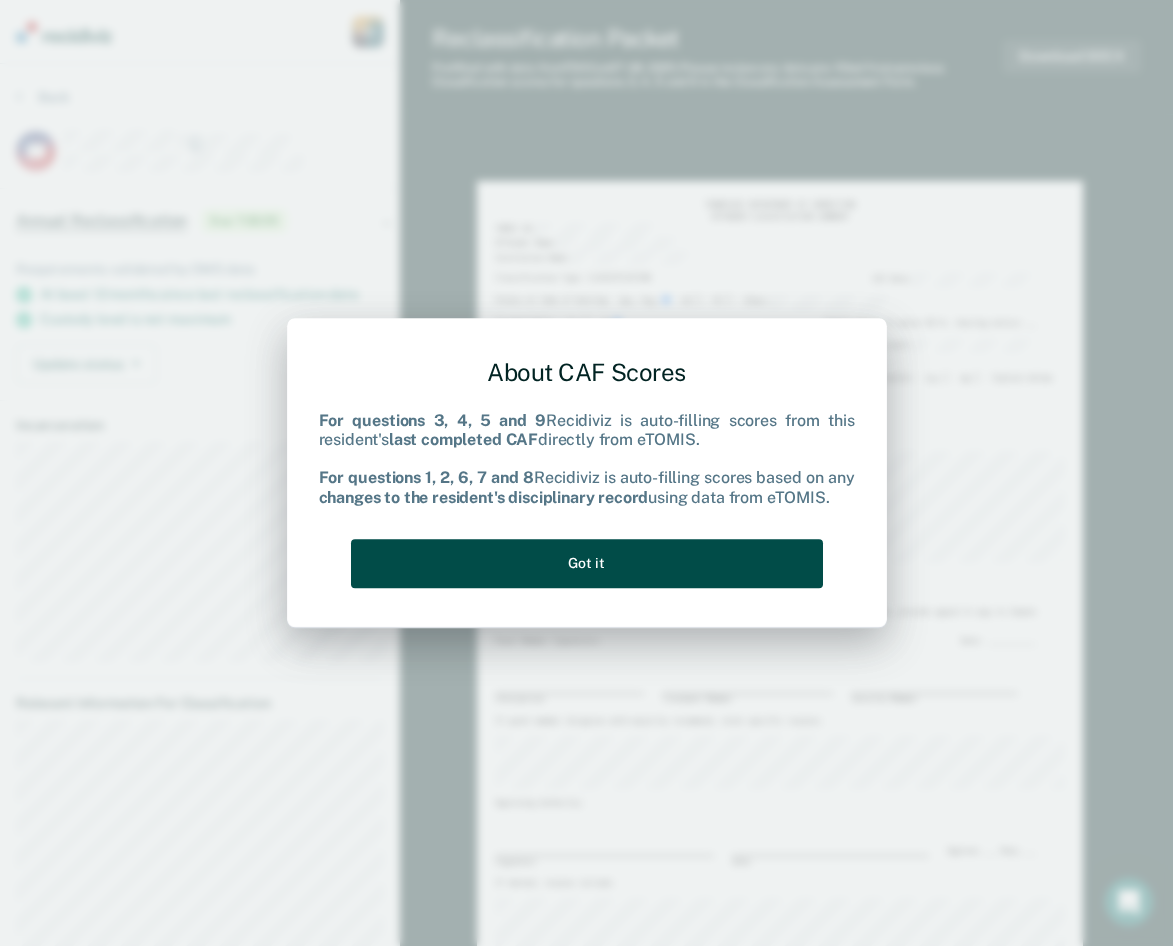 click on "Got it" at bounding box center (587, 563) 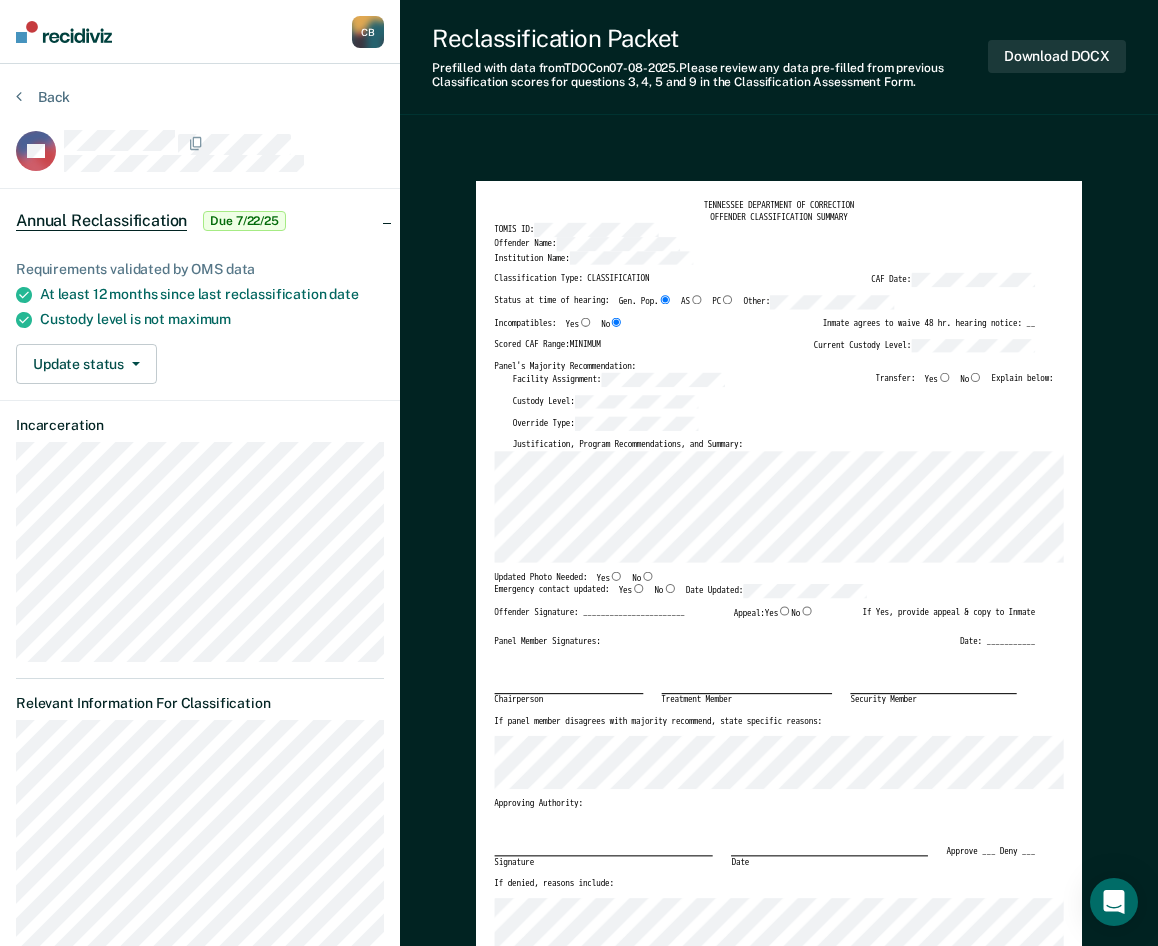 scroll, scrollTop: 400, scrollLeft: 0, axis: vertical 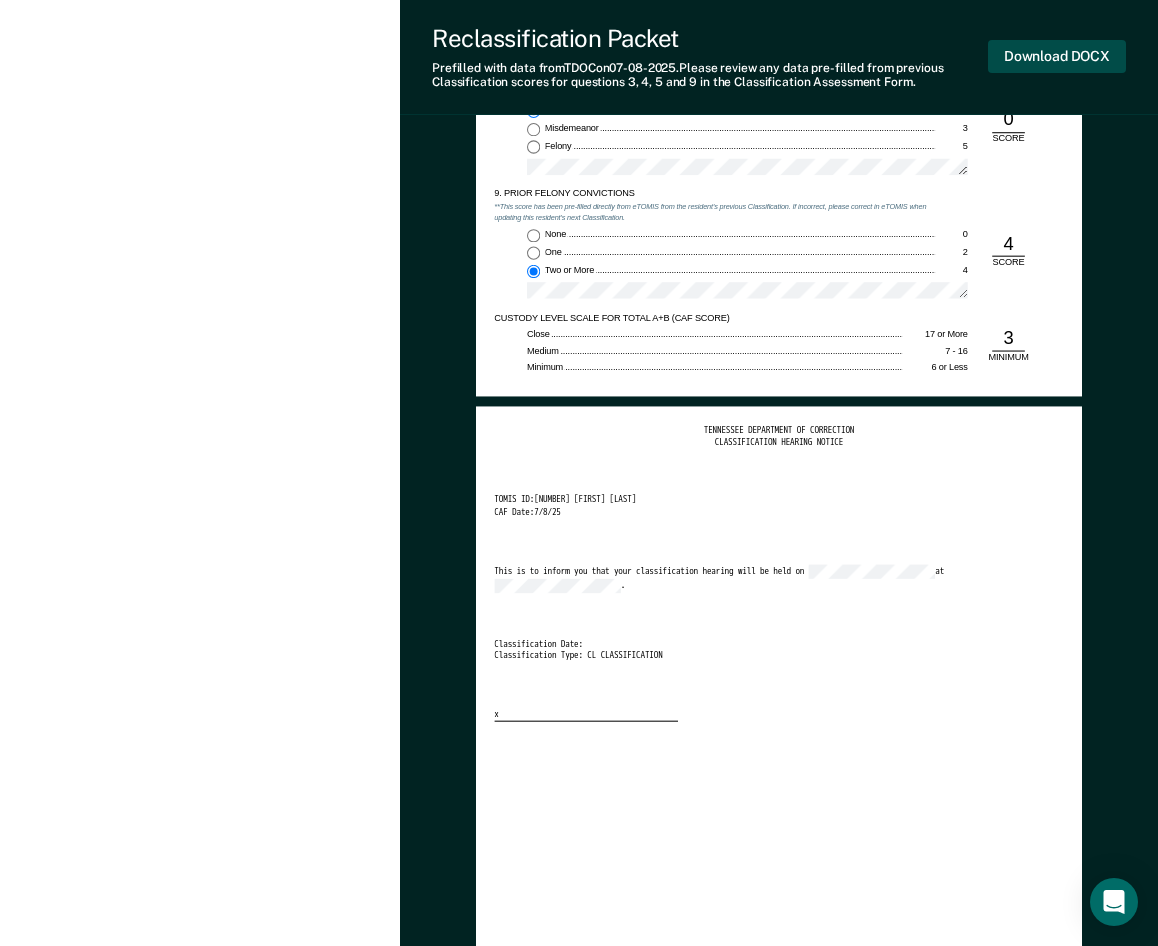 click on "Download DOCX" at bounding box center (1057, 56) 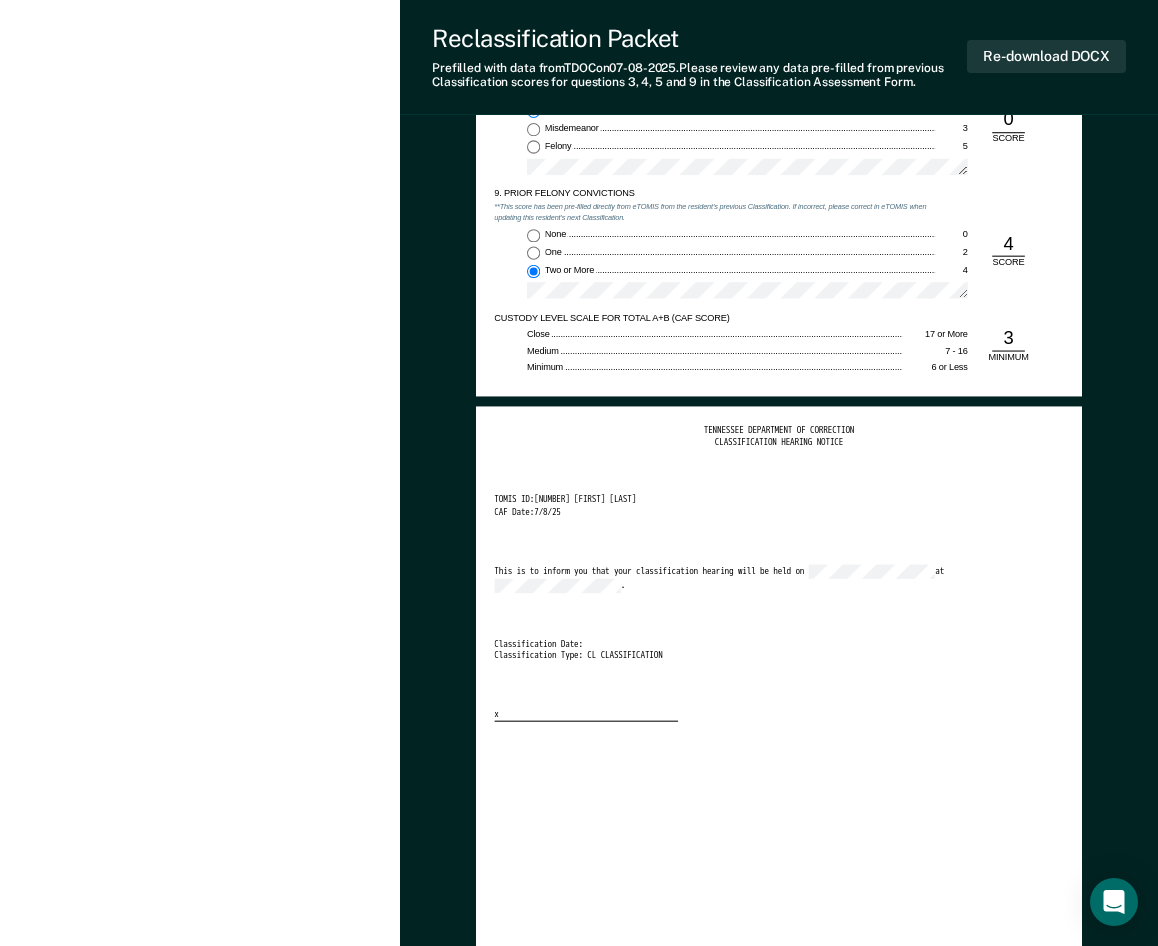 click on "[FIRST] [LAST] BI16AK2 C B Profile How it works Log Out Back SK   Annual Reclassification Pending Requirements validated by OMS data At least 12 months since last reclassification   date Custody level is not   maximum Marked as Pending by [EMAIL] on [DATE].   Update status Revert from Pending Revert Changes Incarceration Relevant Information For Classification" at bounding box center (200, -495) 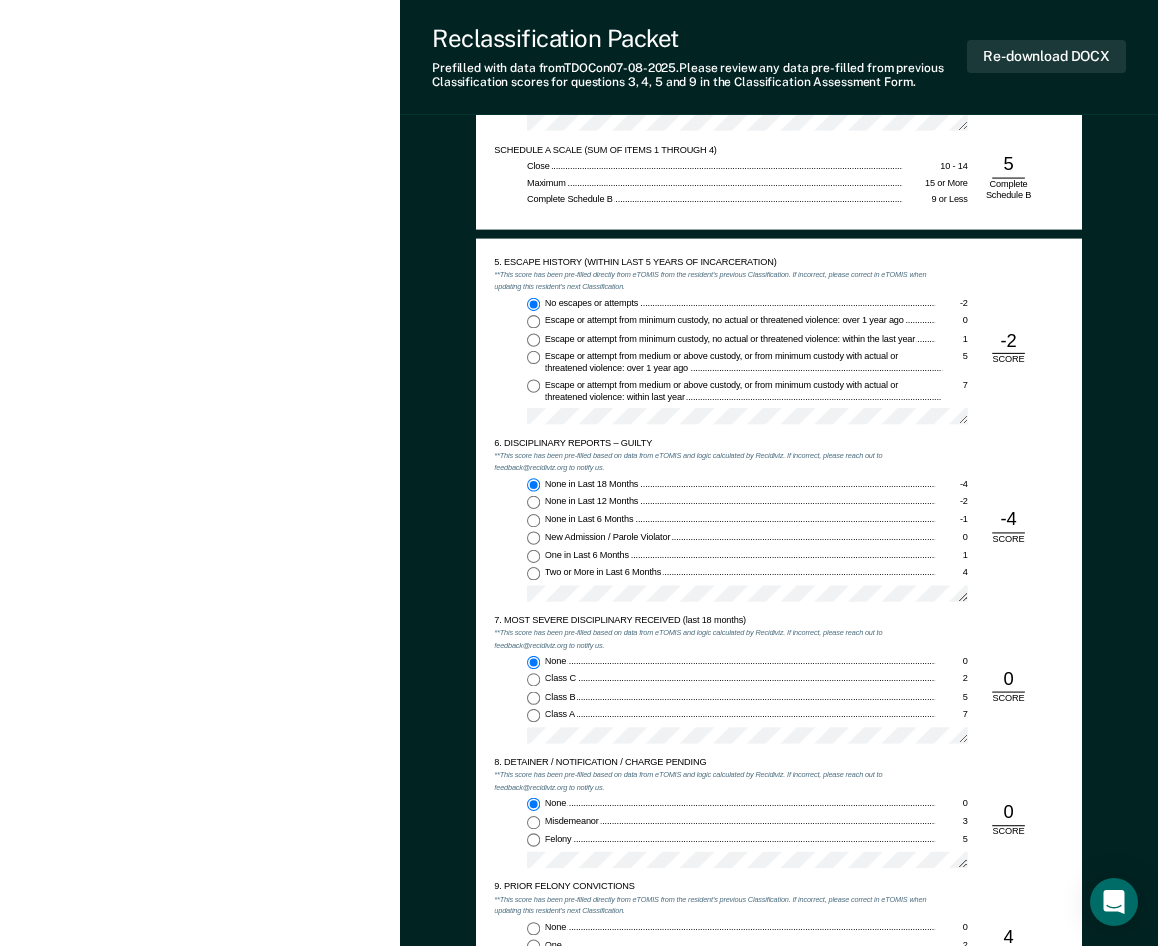 scroll, scrollTop: 1450, scrollLeft: 0, axis: vertical 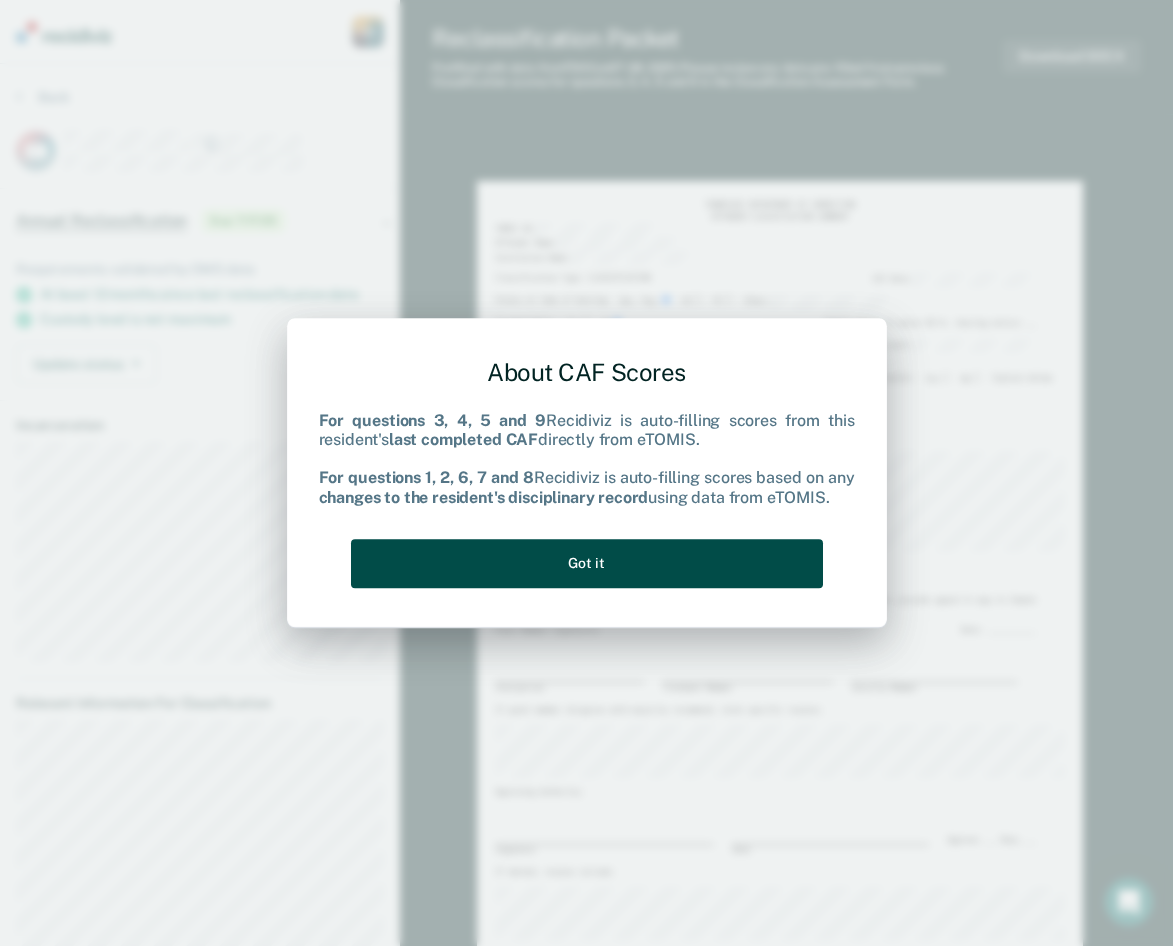 click on "Got it" at bounding box center (587, 563) 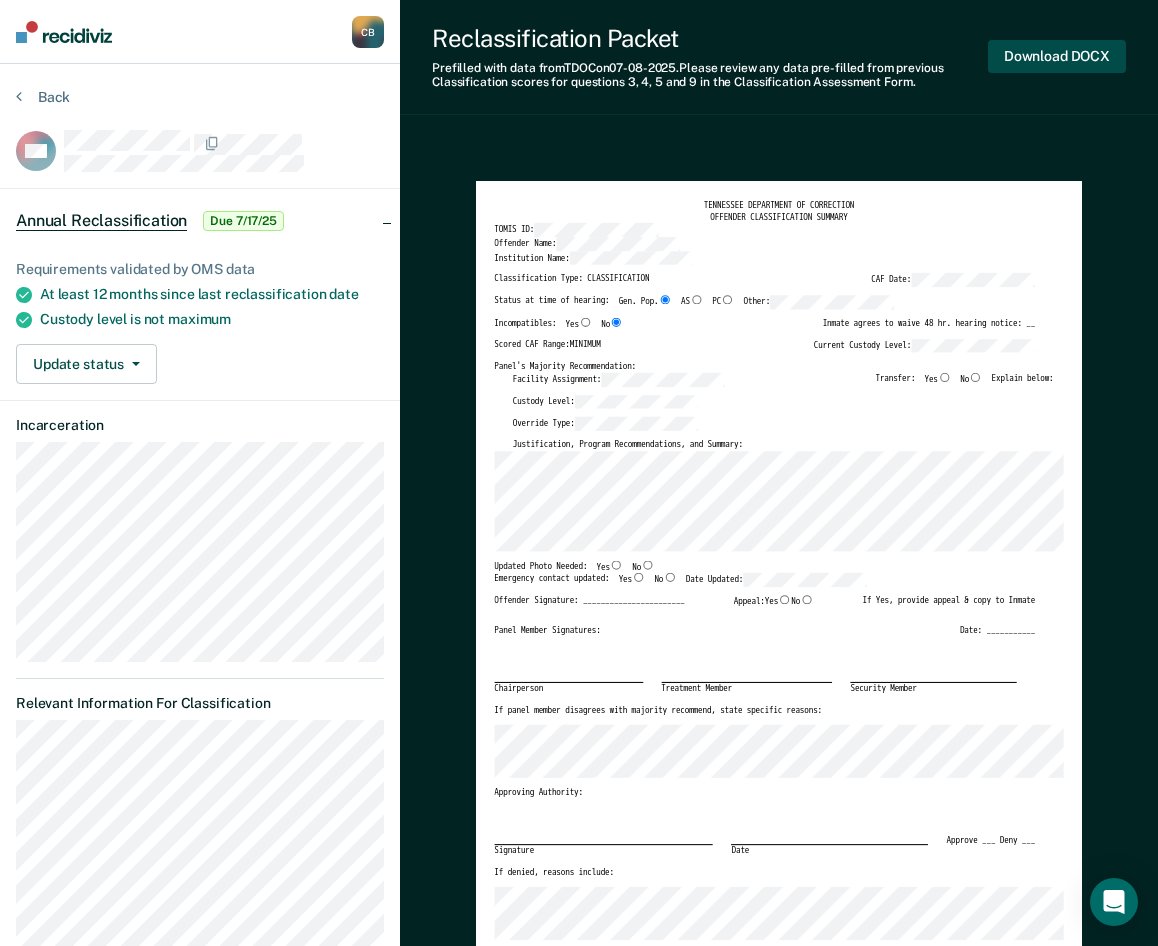click on "Download DOCX" at bounding box center (1057, 56) 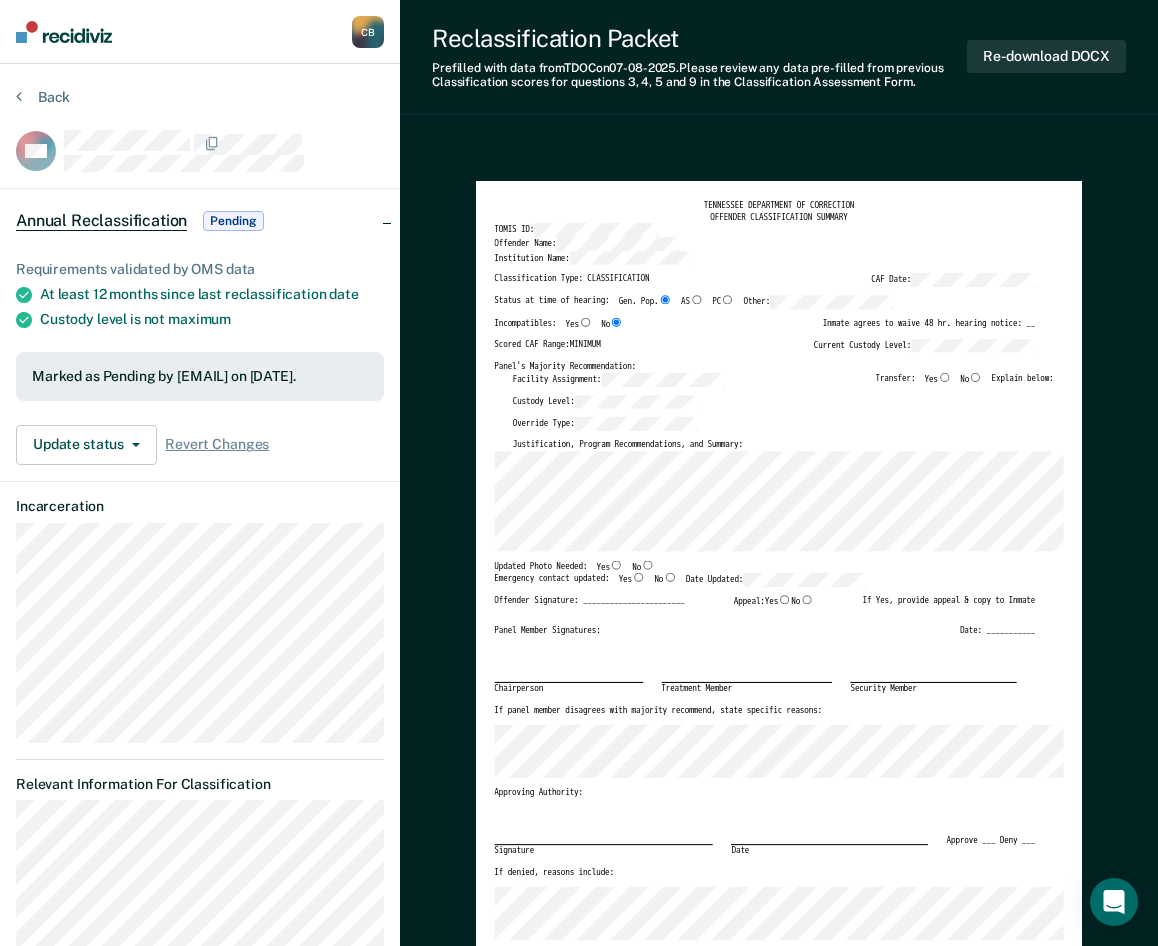 click on "TENNESSEE DEPARTMENT OF CORRECTION OFFENDER CLASSIFICATION SUMMARY TOMIS ID:  Offender Name:  Institution Name:  Classification Type: CLASSIFICATION CAF Date:  Status at time of hearing: Gen. Pop. AS PC Other:   Incompatibles: Yes No Inmate agrees to waive 48 hr. hearing notice: __ Scored CAF Range: MINIMUM Current Custody Level:  Panel's Majority Recommendation: Facility Assignment: Transfer: Yes No Explain below: Custody Level:  Override Type:  Justification, Program Recommendations, and Summary: Updated Photo Needed: Yes No Emergency contact updated: Yes No Date Updated:  Offender Signature: _______________________ Appeal: Yes No If Yes, provide appeal & copy to Inmate Panel Member Signatures: Date: ___________ Chairperson Treatment Member Security Member If panel member disagrees with majority recommend, state specific reasons: Approving Authority: Signature Date Approve ___ Deny ___ If denied, reasons include: TENNESSEE DEPARTMENT OF CORRECTION  CLASSIFICATION CUSTODY ASSESSMENT  INSTITUTION:   Name: 0 3" at bounding box center (779, 1878) 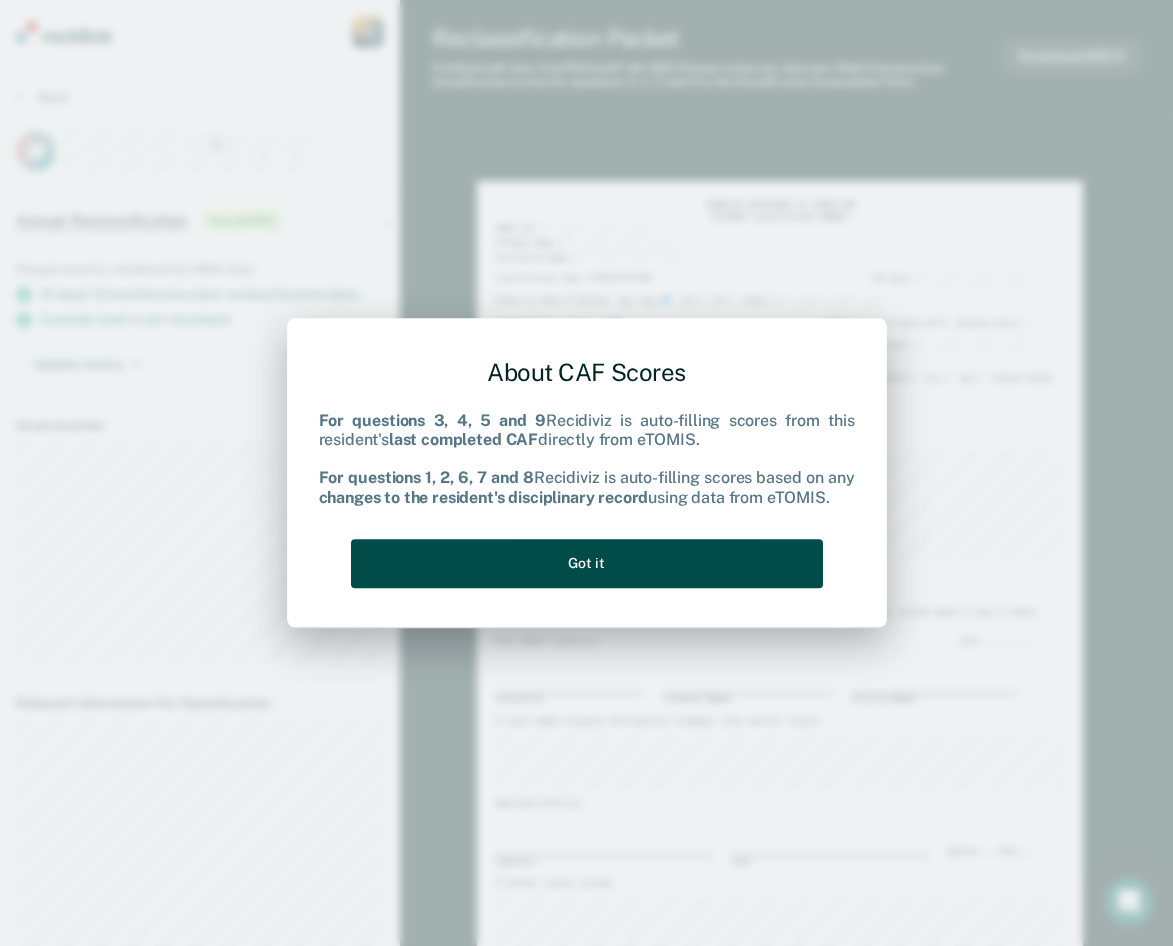 click on "Got it" at bounding box center [587, 563] 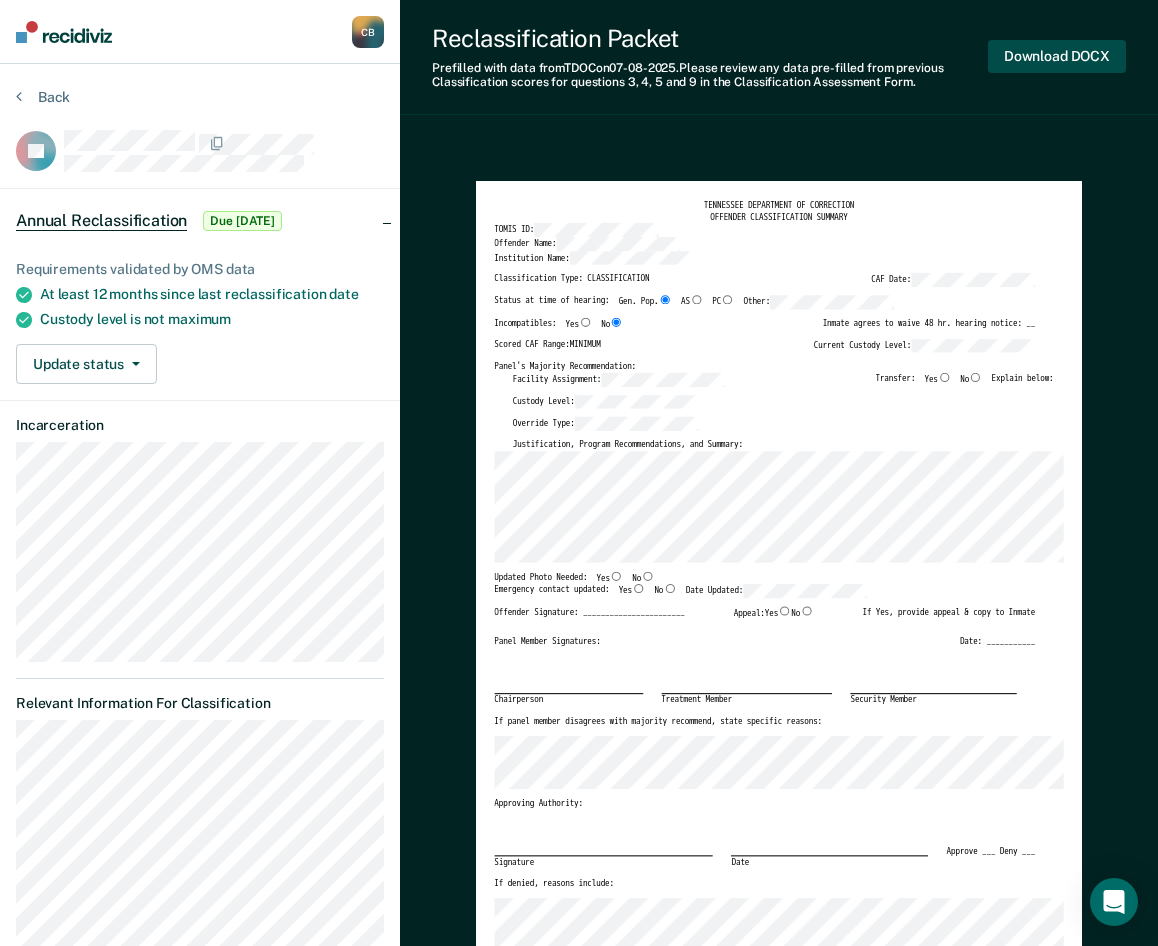 click on "Download DOCX" at bounding box center [1057, 56] 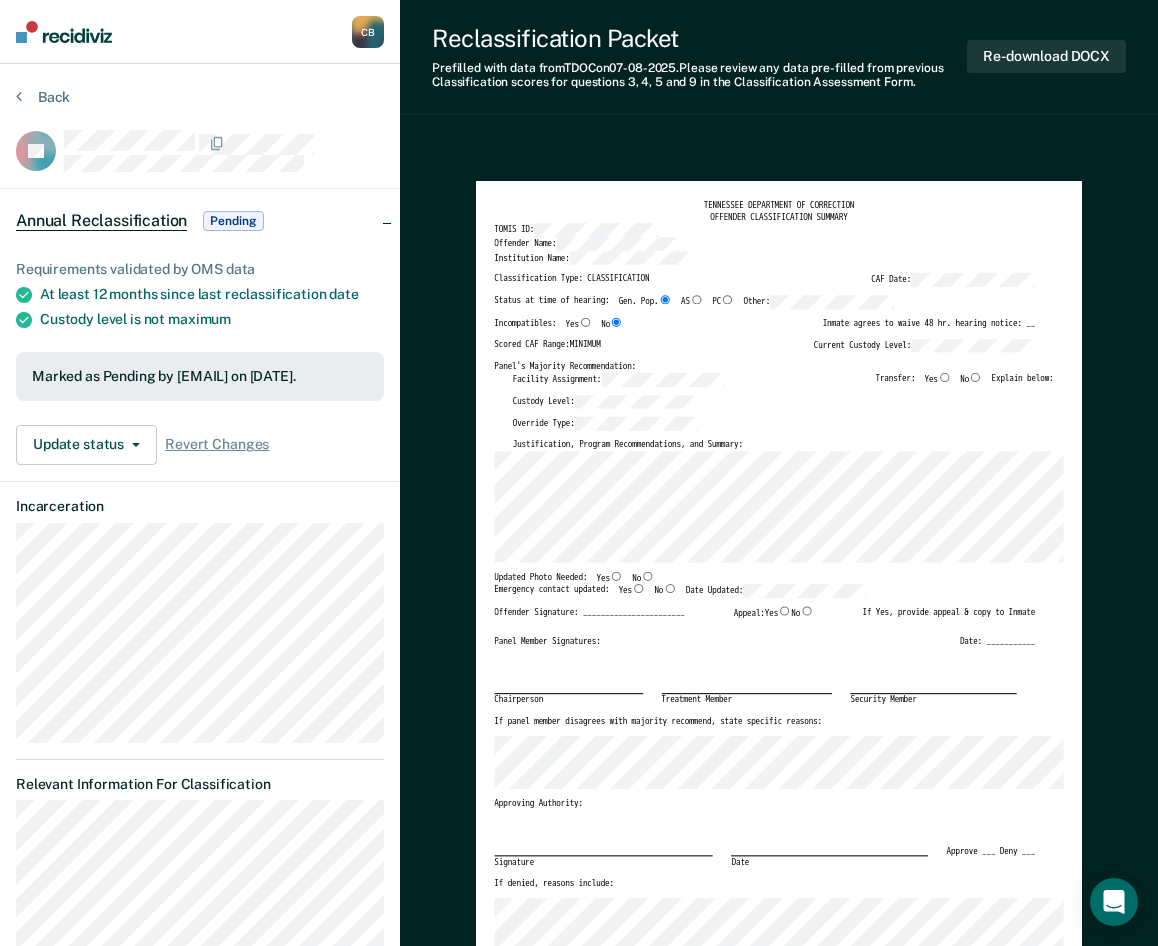 click on "TENNESSEE DEPARTMENT OF CORRECTION OFFENDER CLASSIFICATION SUMMARY TOMIS ID:  Offender Name:  Institution Name:  Classification Type: CLASSIFICATION CAF Date:  Status at time of hearing: Gen. Pop. AS PC Other:   Incompatibles: Yes No Inmate agrees to waive 48 hr. hearing notice: __ Scored CAF Range: MINIMUM Current Custody Level:  Panel's Majority Recommendation: Facility Assignment: Transfer: Yes No Explain below: Custody Level:  Override Type:  Justification, Program Recommendations, and Summary: Updated Photo Needed: Yes No Emergency contact updated: Yes No Date Updated:  Offender Signature: _______________________ Appeal: Yes No If Yes, provide appeal & copy to Inmate Panel Member Signatures: Date: ___________ Chairperson Treatment Member Security Member If panel member disagrees with majority recommend, state specific reasons: Approving Authority: Signature Date Approve ___ Deny ___ If denied, reasons include: TENNESSEE DEPARTMENT OF CORRECTION  CLASSIFICATION CUSTODY ASSESSMENT  INSTITUTION:   Name: 0 3" at bounding box center (779, 1878) 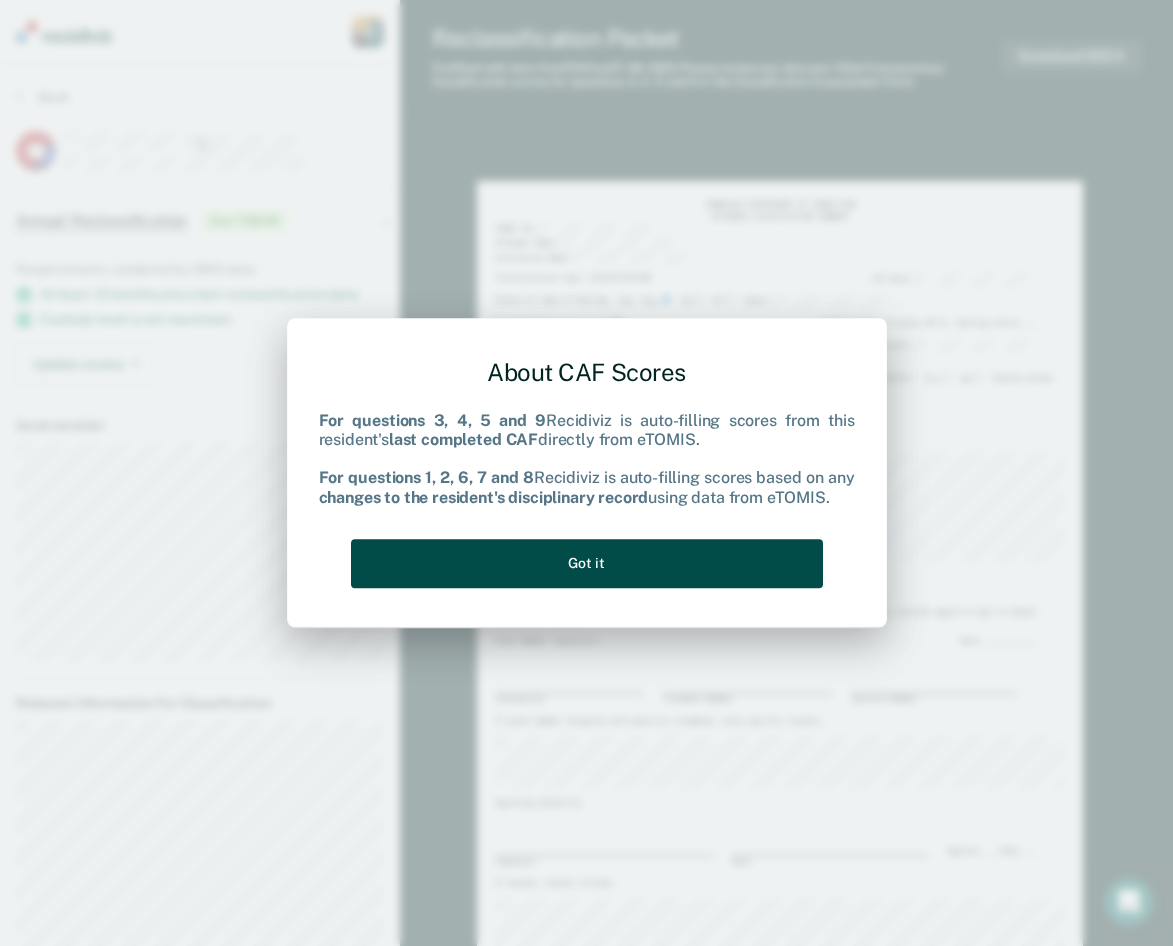 click on "Got it" at bounding box center [587, 563] 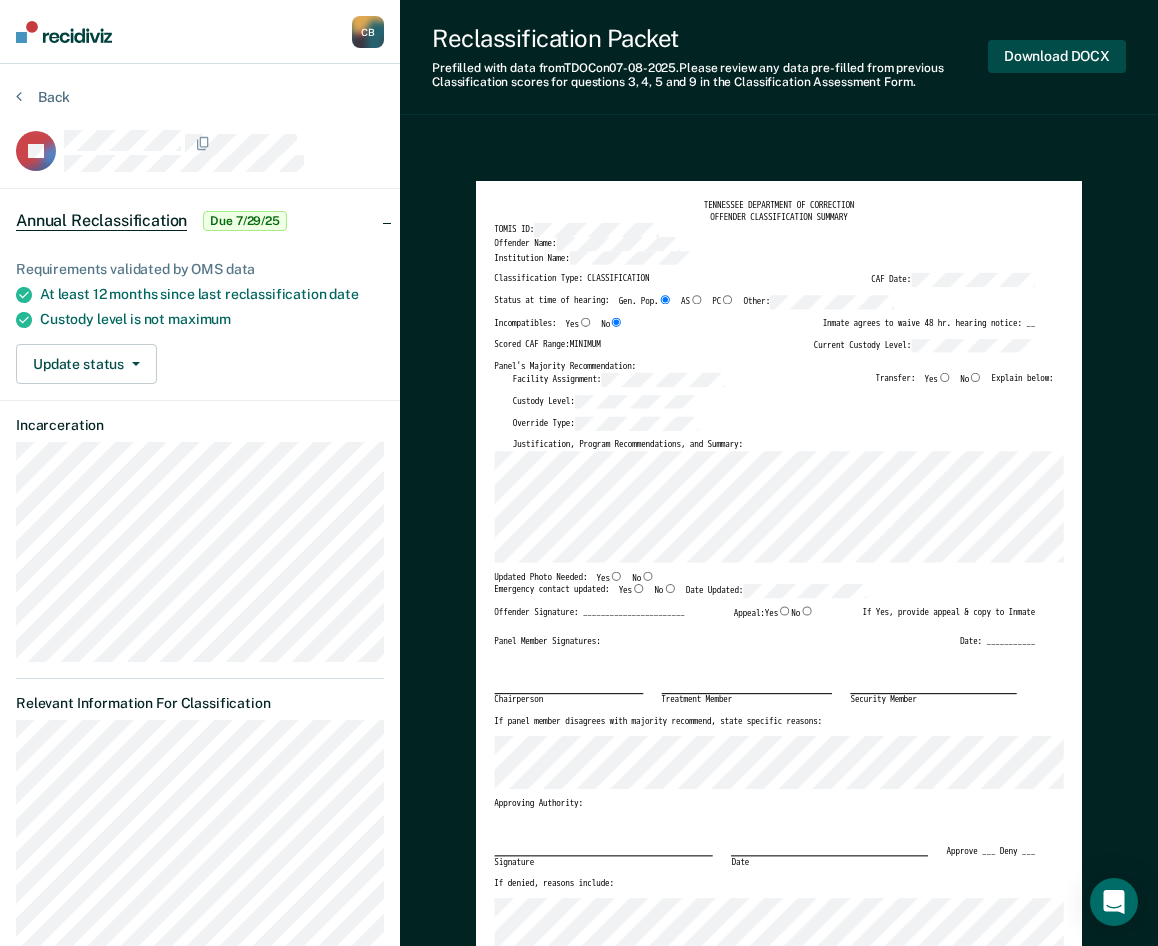click on "Download DOCX" at bounding box center (1057, 56) 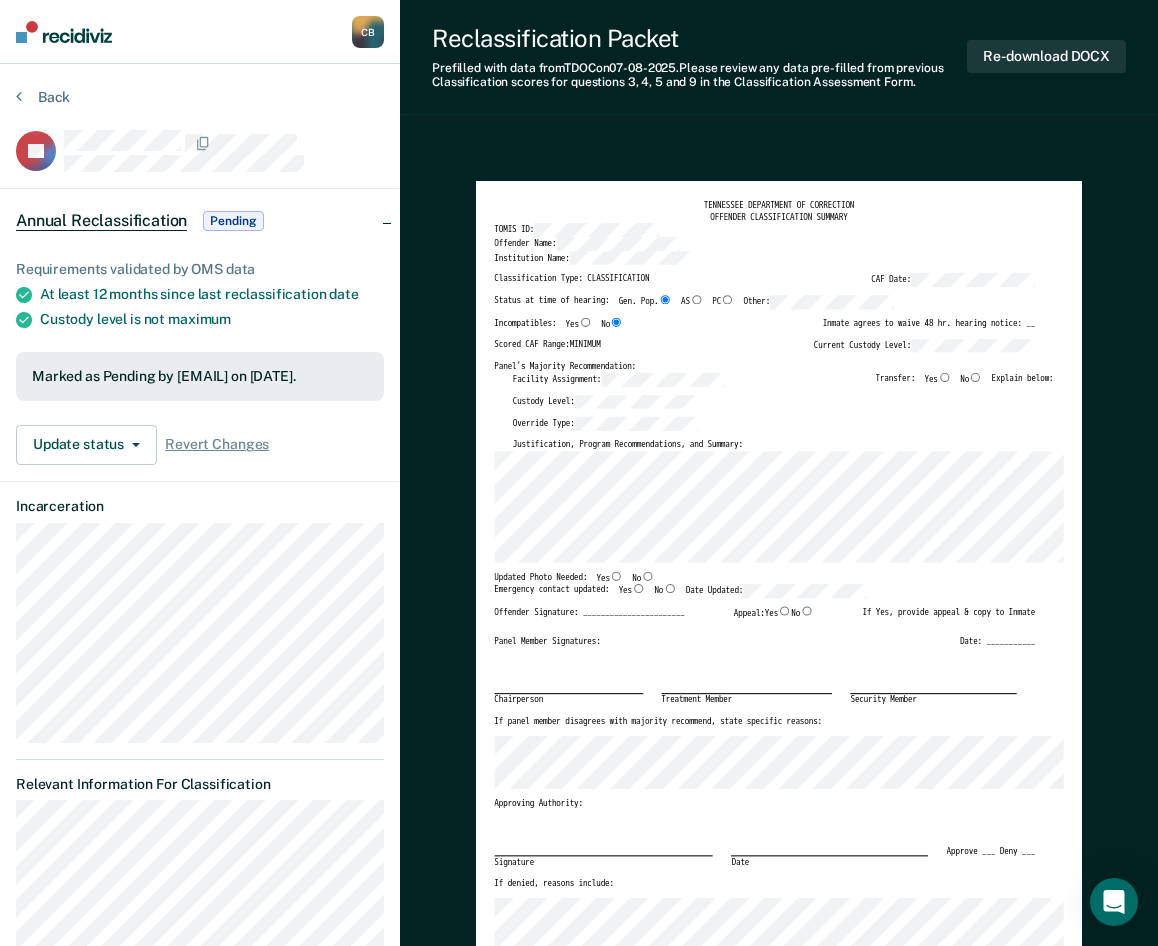 click on "Reclassification Packet Prefilled with data from TDOC on [DATE]. Please review any data pre-filled from previous Classification scores for questions 3, 4, 5 and 9 in the Classification Assessment Form. Re-download DOCX TENNESSEE DEPARTMENT OF CORRECTION OFFENDER CLASSIFICATION SUMMARY TOMIS ID: Offender Name: Institution Name: Classification Type: CLASSIFICATION CAF Date: Status at time of hearing: Gen. Pop. AS PC Other: Incompatibles: Yes No Inmate agrees to waive 48 hr. hearing notice: __ Scored CAF Range: MINIMUM Current Custody Level: Panel's Majority Recommendation: Facility Assignment: Transfer: Yes No Explain below: Custody Level: Override Type: Justification, Program Recommendations, and Summary: Updated Photo Needed: Yes No Emergency contact updated: Yes No Date Updated: Offender Signature: _______________________ Appeal: Yes No If Yes, provide appeal & copy to Inmate Panel Member Signatures: Date: ___________ Chairperson Treatment Member Security Member Approving Authority: Date" at bounding box center (779, 1755) 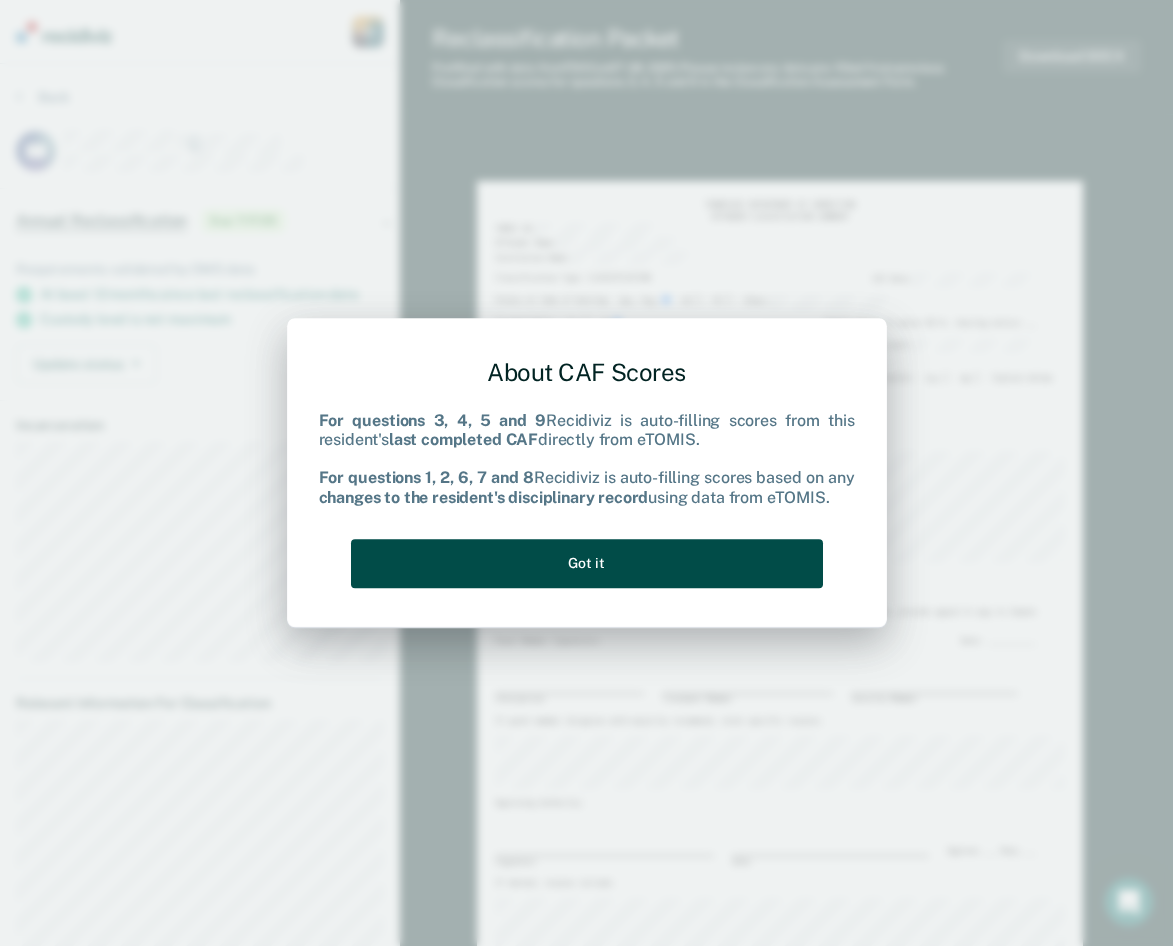 click on "Got it" at bounding box center (587, 563) 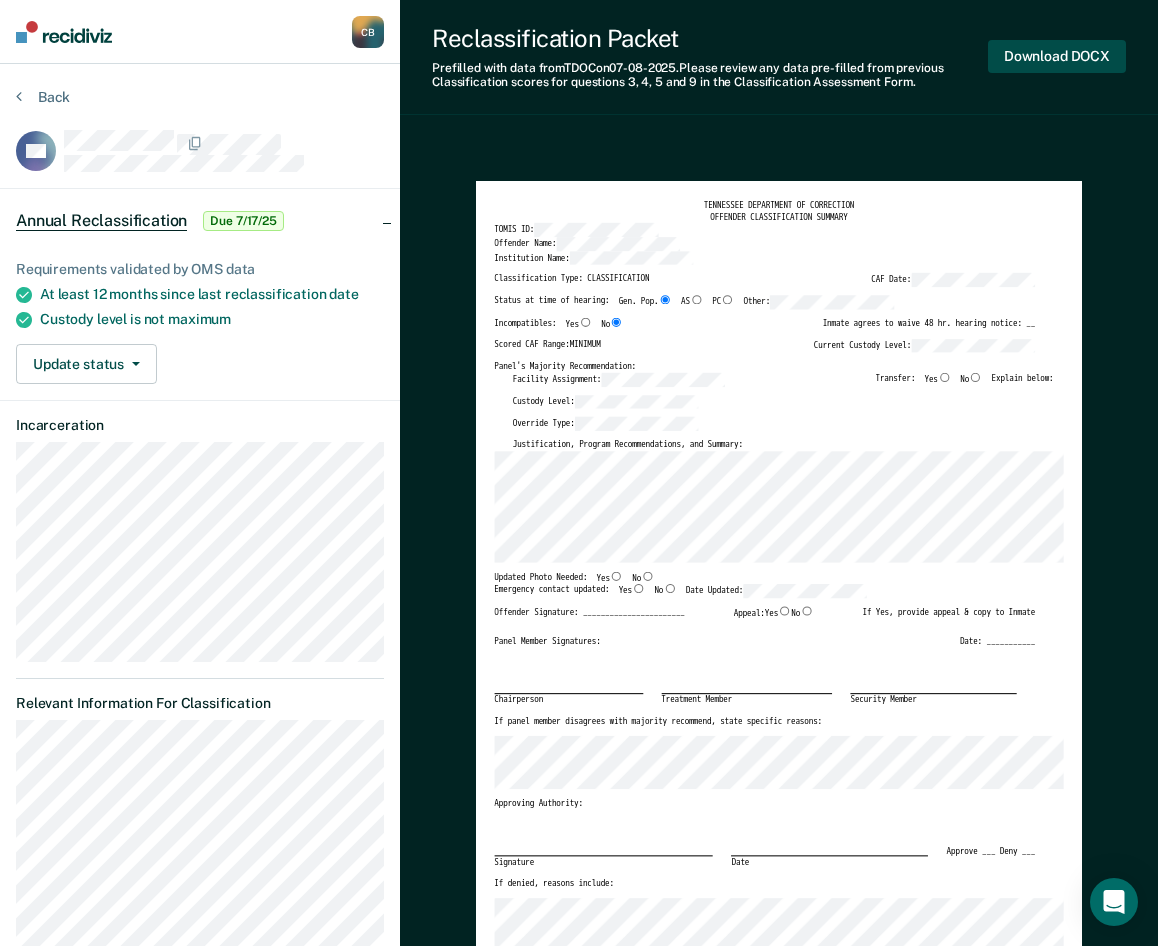 click on "Download DOCX" at bounding box center (1057, 56) 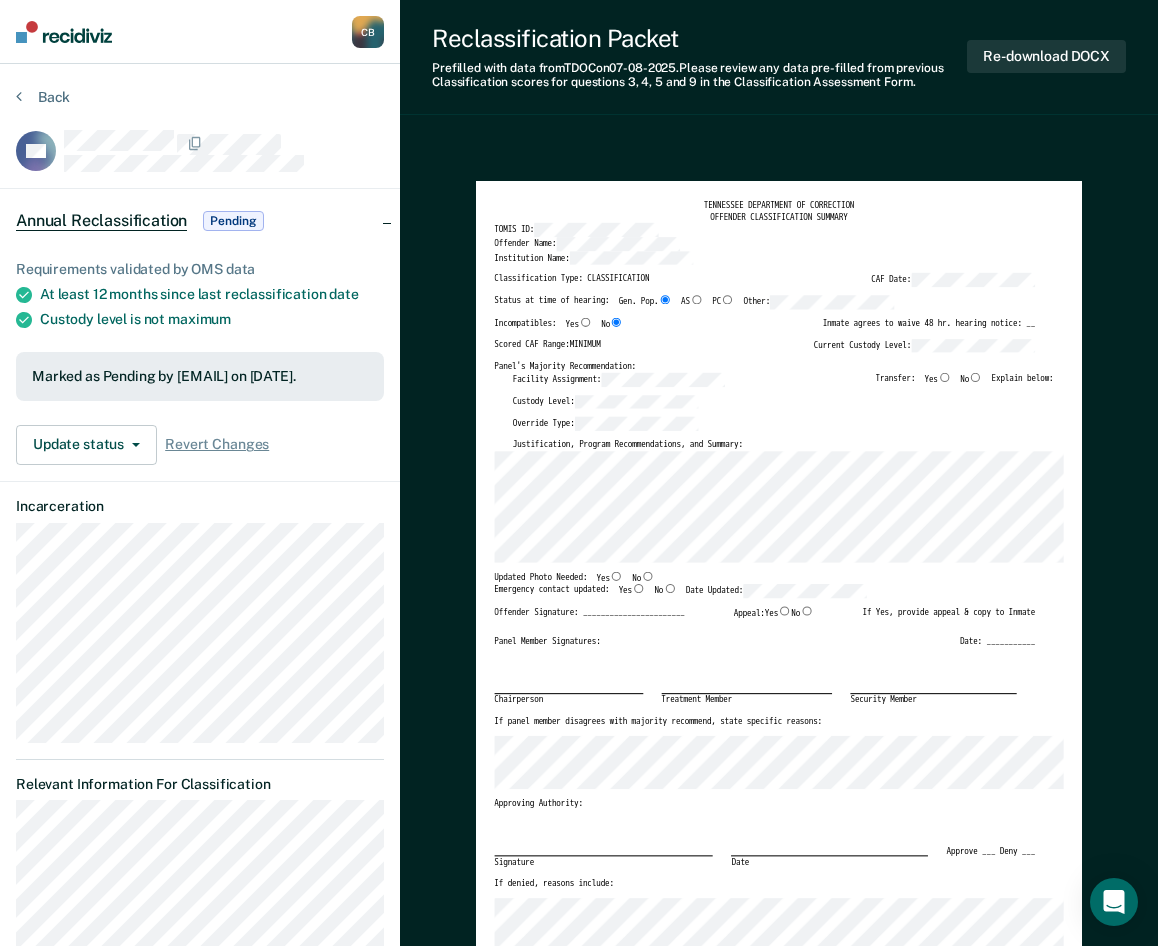 click on "TENNESSEE DEPARTMENT OF CORRECTION OFFENDER CLASSIFICATION SUMMARY TOMIS ID:  Offender Name:  Institution Name:  Classification Type: CLASSIFICATION CAF Date:  Status at time of hearing: Gen. Pop. AS PC Other:   Incompatibles: Yes No Inmate agrees to waive 48 hr. hearing notice: __ Scored CAF Range: MINIMUM Current Custody Level:  Panel's Majority Recommendation: Facility Assignment: Transfer: Yes No Explain below: Custody Level:  Override Type:  Justification, Program Recommendations, and Summary: Updated Photo Needed: Yes No Emergency contact updated: Yes No Date Updated:  Offender Signature: _______________________ Appeal: Yes No If Yes, provide appeal & copy to Inmate Panel Member Signatures: Date: ___________ Chairperson Treatment Member Security Member If panel member disagrees with majority recommend, state specific reasons: Approving Authority: Signature Date Approve ___ Deny ___ If denied, reasons include: TENNESSEE DEPARTMENT OF CORRECTION  CLASSIFICATION CUSTODY ASSESSMENT  INSTITUTION:   Name: 0 3" at bounding box center [779, 1878] 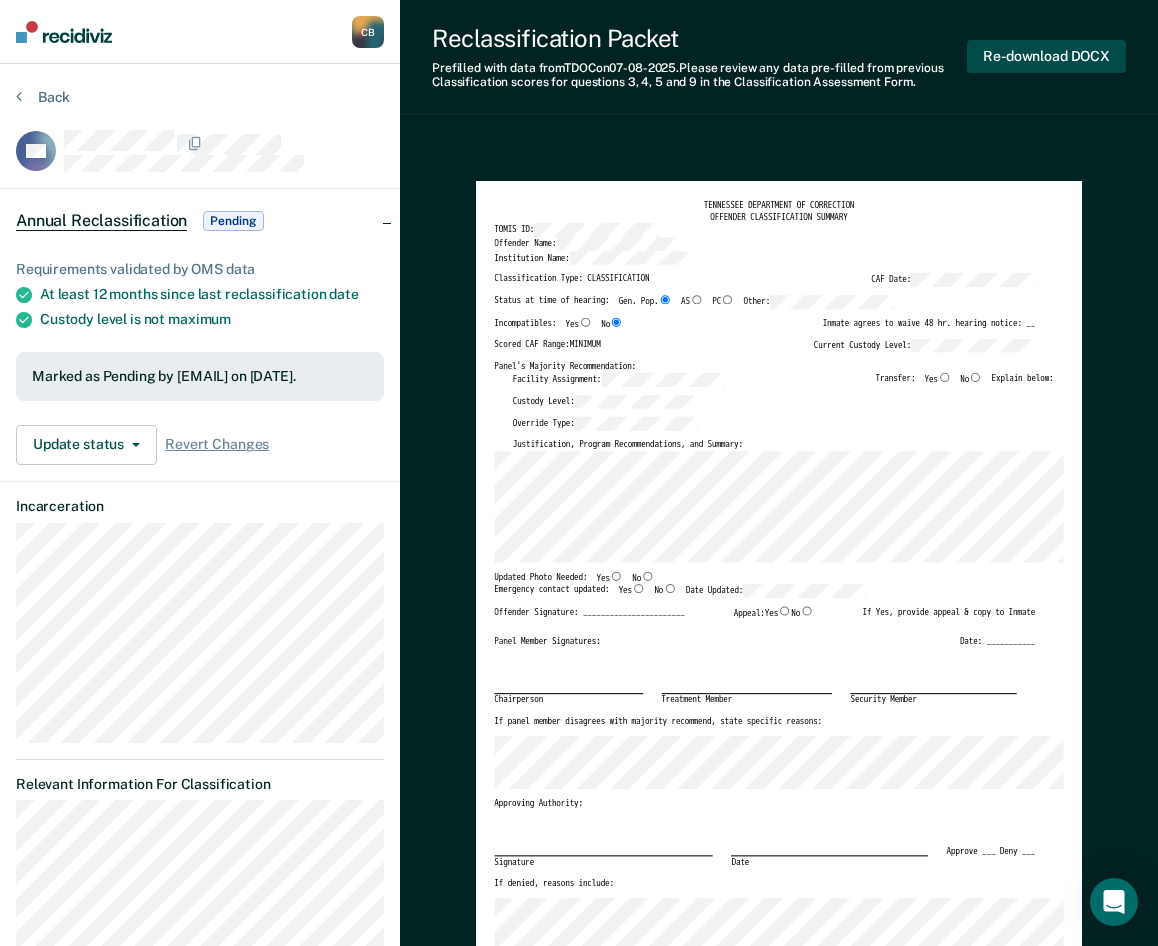 click on "Re-download DOCX" at bounding box center (1046, 56) 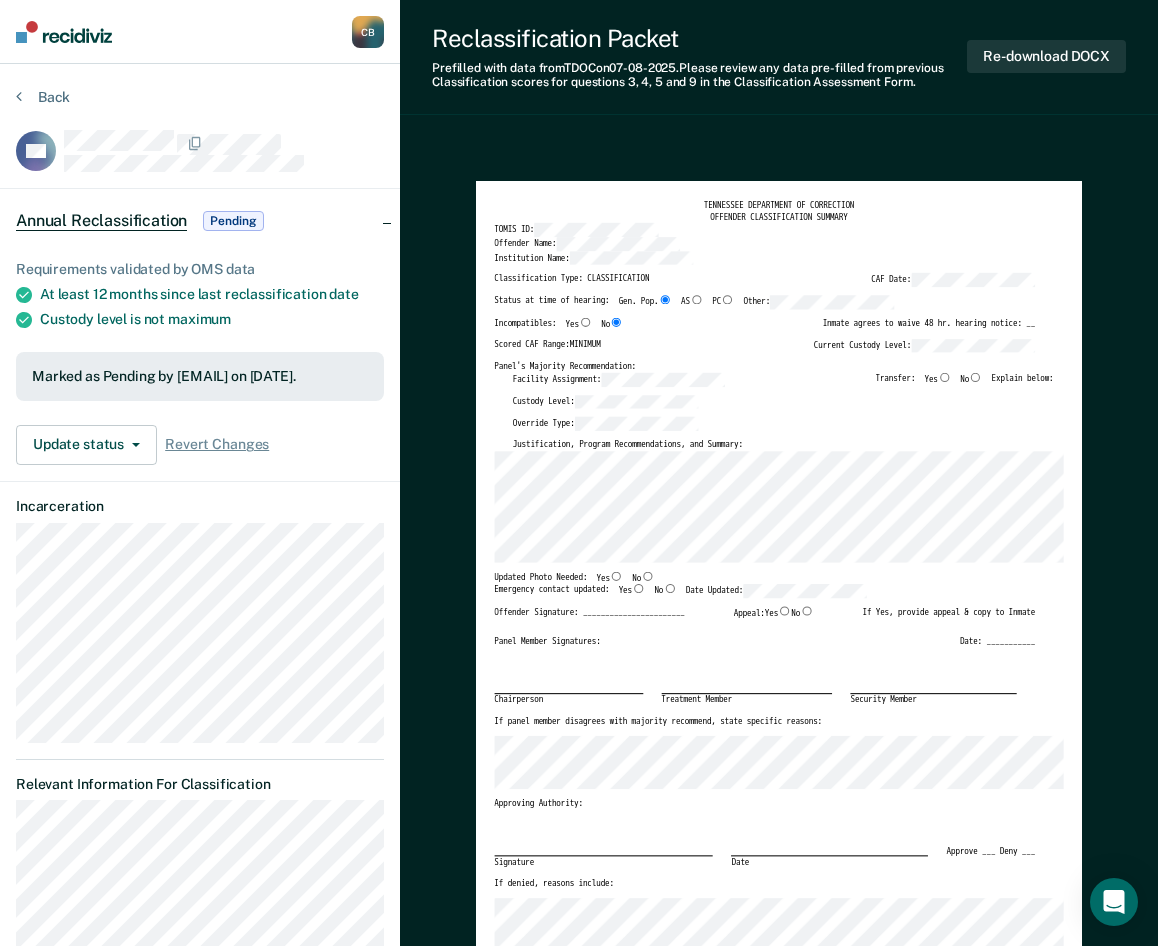 click on "Reclassification Packet Prefilled with data from TDOC on [DATE]. Please review any data pre-filled from previous Classification scores for questions 3, 4, 5 and 9 in the Classification Assessment Form. Re-download DOCX" at bounding box center (779, 57) 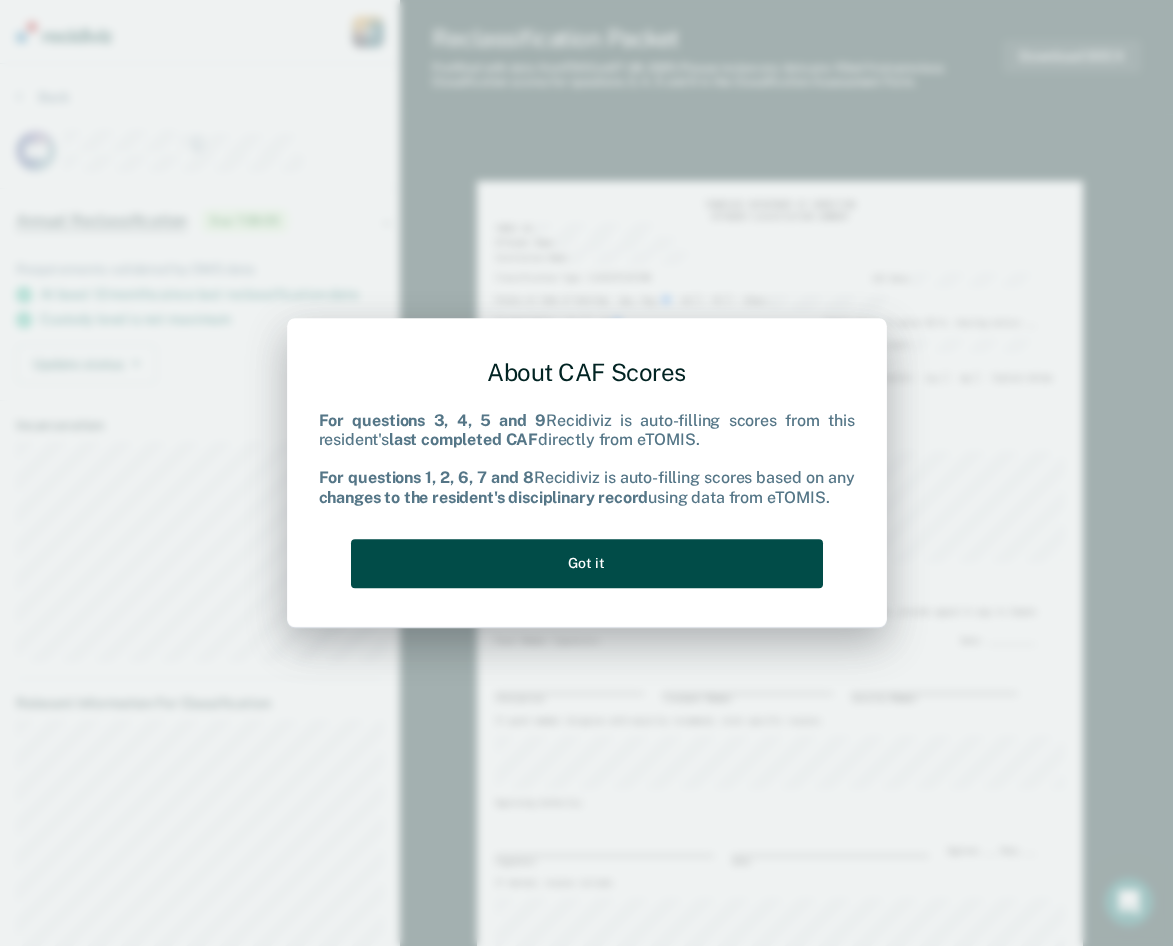 click on "Got it" at bounding box center [587, 563] 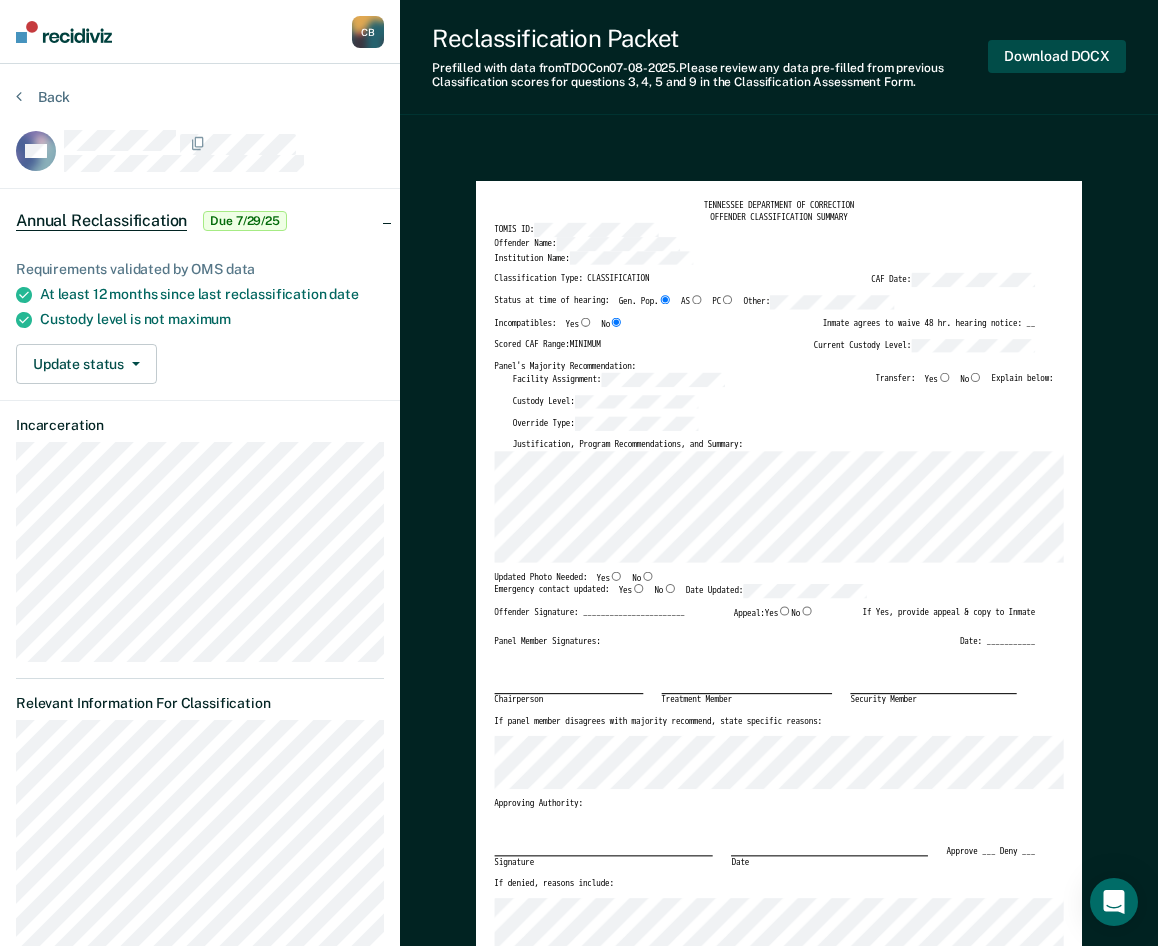 click on "Download DOCX" at bounding box center [1057, 56] 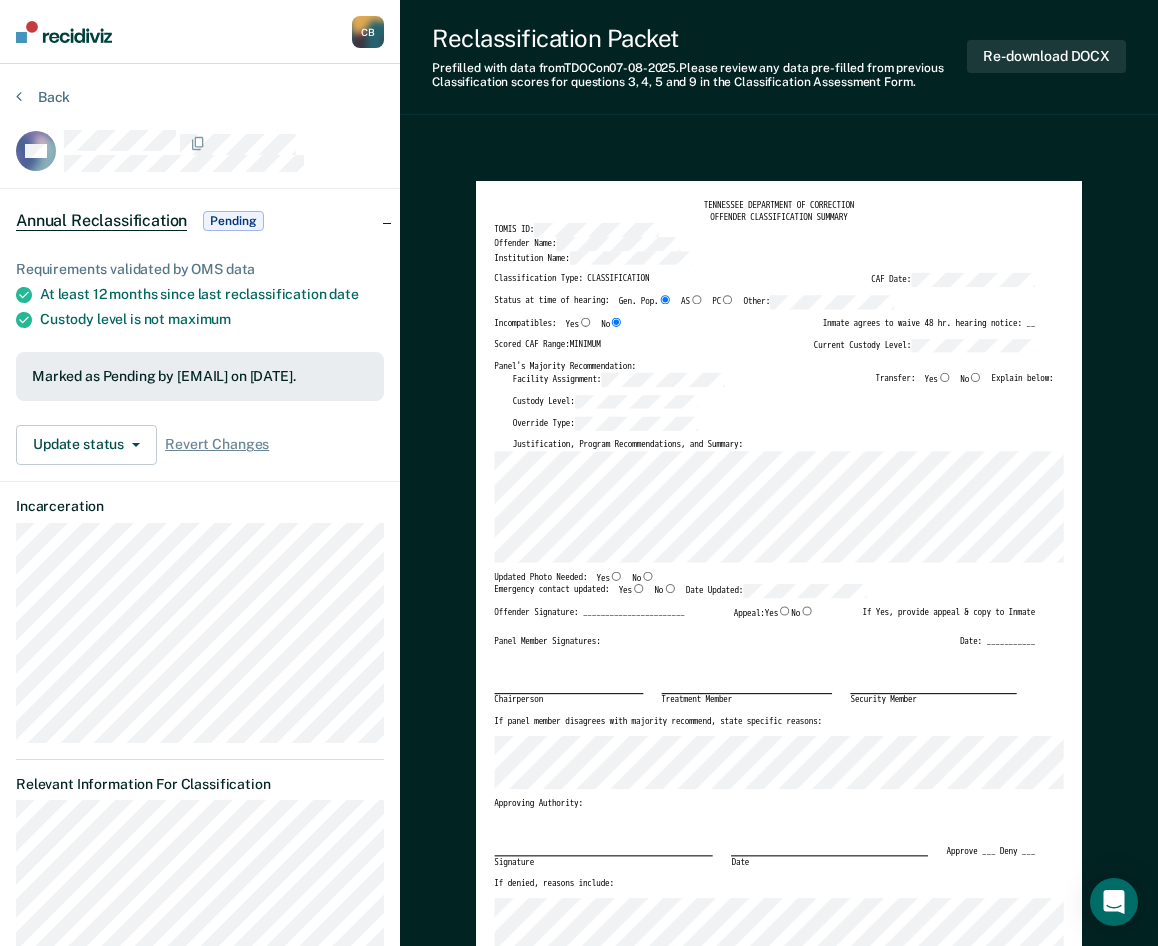 click on "Reclassification Packet Prefilled with data from TDOC on [DATE]. Please review any data pre-filled from previous Classification scores for questions 3, 4, 5 and 9 in the Classification Assessment Form. Re-download DOCX TENNESSEE DEPARTMENT OF CORRECTION OFFENDER CLASSIFICATION SUMMARY TOMIS ID: Offender Name: Institution Name: Classification Type: CLASSIFICATION CAF Date: Status at time of hearing: Gen. Pop. AS PC Other: Incompatibles: Yes No Inmate agrees to waive 48 hr. hearing notice: __ Scored CAF Range: MINIMUM Current Custody Level: Panel's Majority Recommendation: Facility Assignment: Transfer: Yes No Explain below: Custody Level: Override Type: Justification, Program Recommendations, and Summary: Updated Photo Needed: Yes No Emergency contact updated: Yes No Date Updated: Offender Signature: _______________________ Appeal: Yes No If Yes, provide appeal & copy to Inmate Panel Member Signatures: Date: ___________ Chairperson Treatment Member Security Member Approving Authority: Date" at bounding box center (779, 1755) 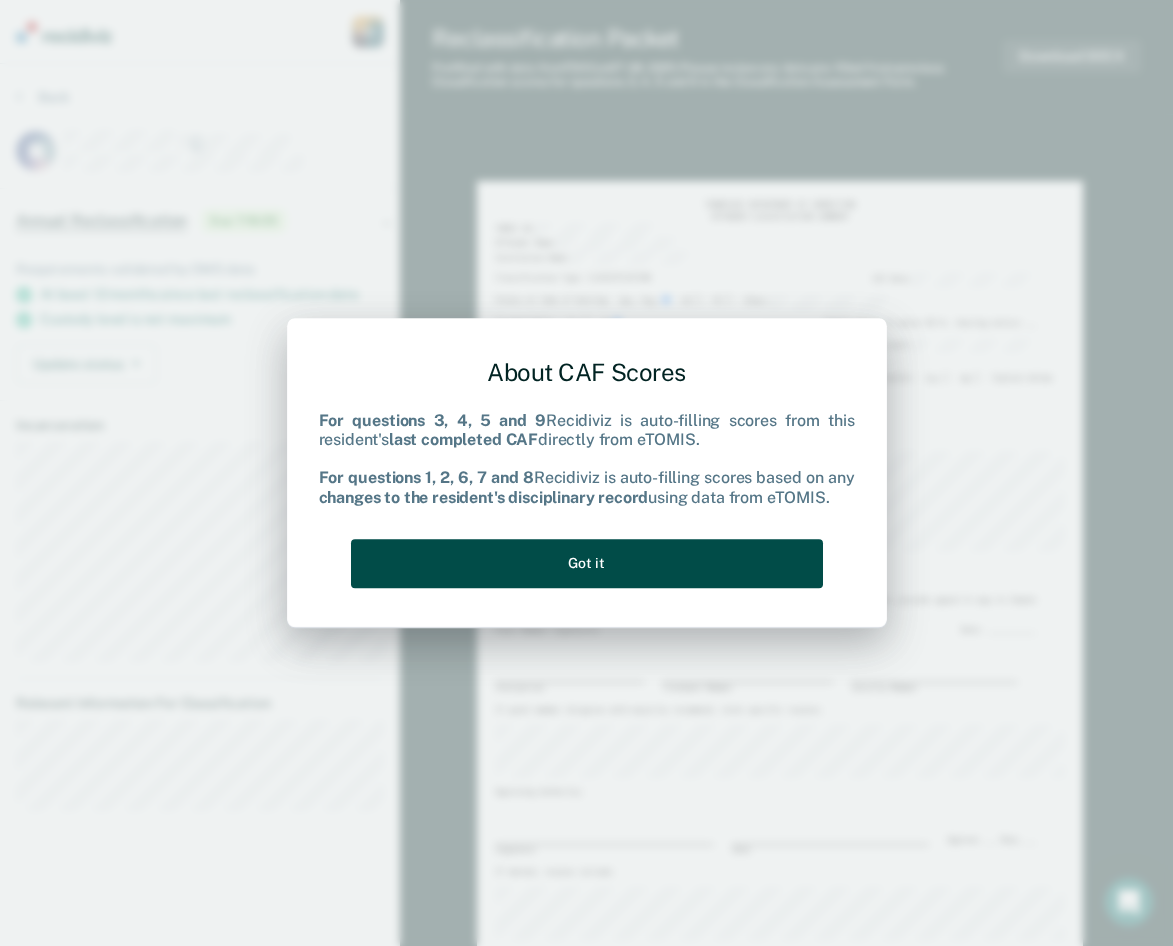 click on "Got it" at bounding box center [587, 563] 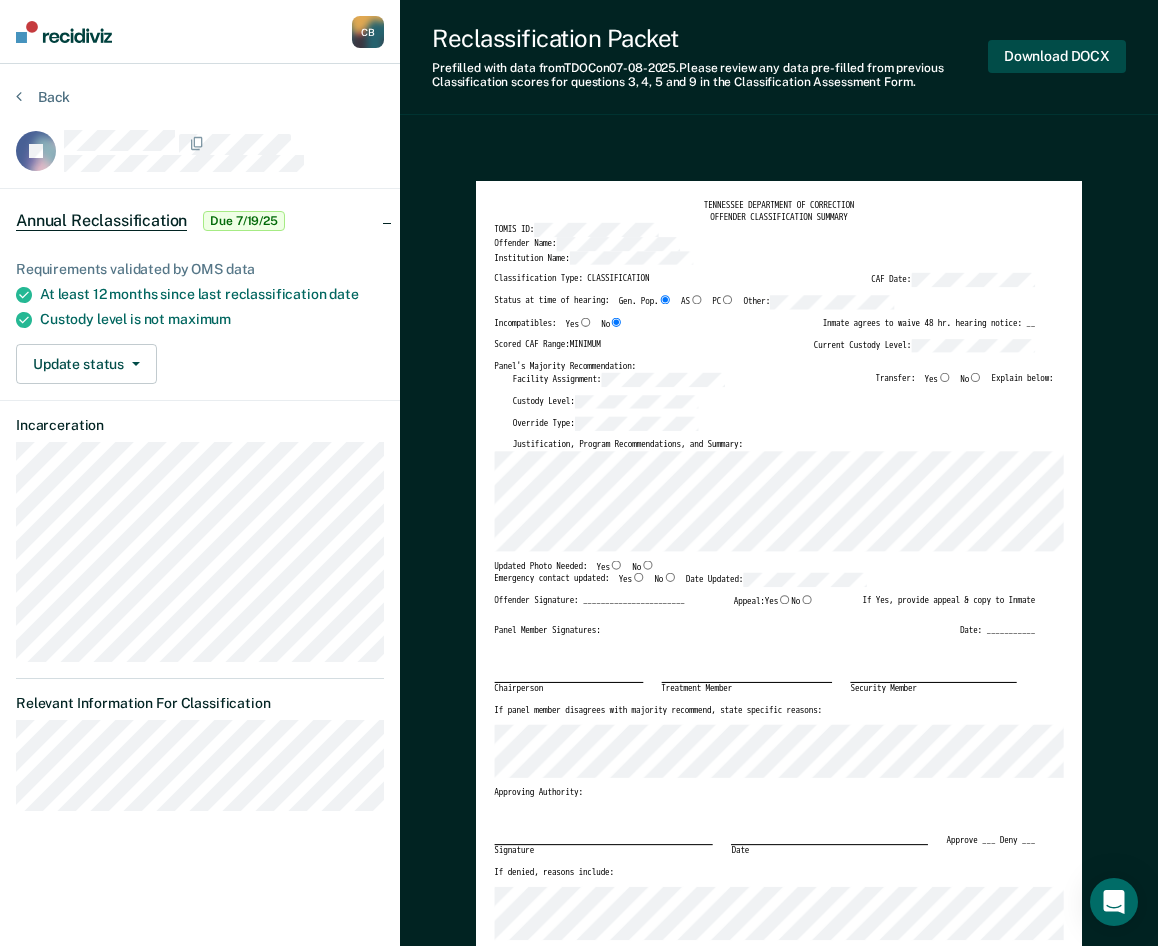 click on "Download DOCX" at bounding box center [1057, 56] 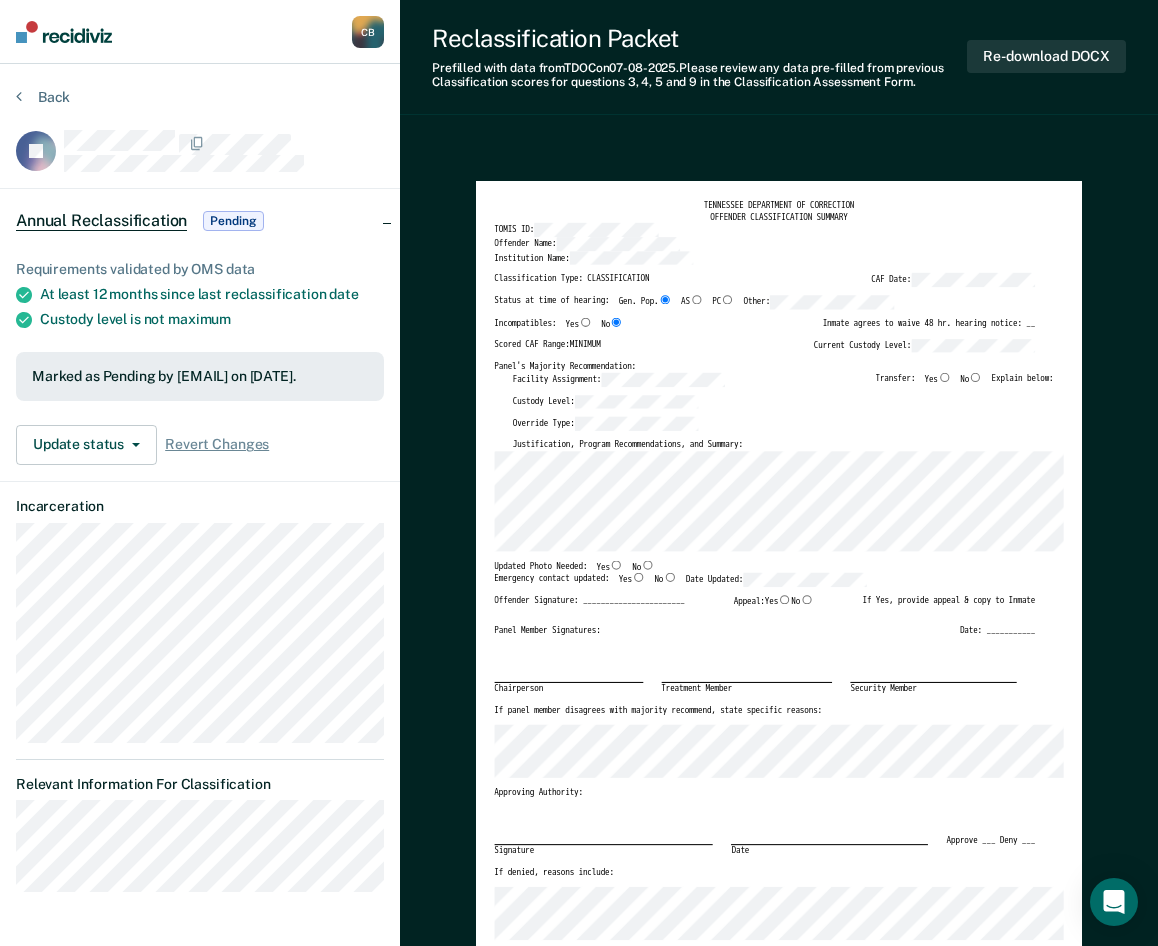 click on "Reclassification Packet Prefilled with data from TDOC on [DATE]. Please review any data pre-filled from previous Classification scores for questions 3, 4, 5 and 9 in the Classification Assessment Form. Re-download DOCX TENNESSEE DEPARTMENT OF CORRECTION OFFENDER CLASSIFICATION SUMMARY TOMIS ID: Offender Name: Institution Name: Classification Type: CLASSIFICATION CAF Date: Status at time of hearing: Gen. Pop. AS PC Other: Incompatibles: Yes No Inmate agrees to waive 48 hr. hearing notice: __ Scored CAF Range: MINIMUM Current Custody Level: Panel's Majority Recommendation: Facility Assignment: Transfer: Yes No Explain below: Custody Level: Override Type: Justification, Program Recommendations, and Summary: Updated Photo Needed: Yes No Emergency contact updated: Yes No Date Updated: Offender Signature: _______________________ Appeal: Yes No If Yes, provide appeal & copy to Inmate Panel Member Signatures: Date: ___________ Chairperson Treatment Member Security Member Approving Authority: Date" at bounding box center (779, 1755) 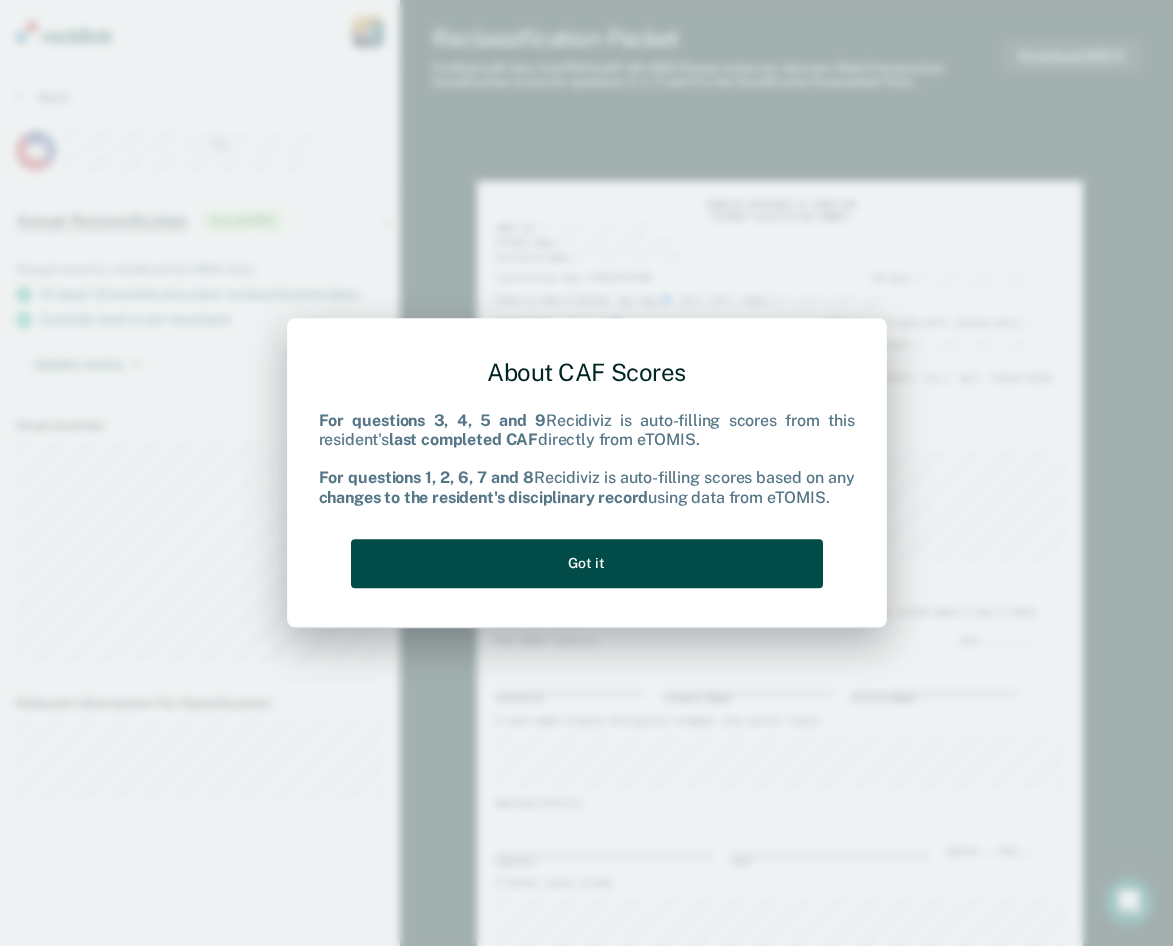 click on "Got it" at bounding box center (587, 563) 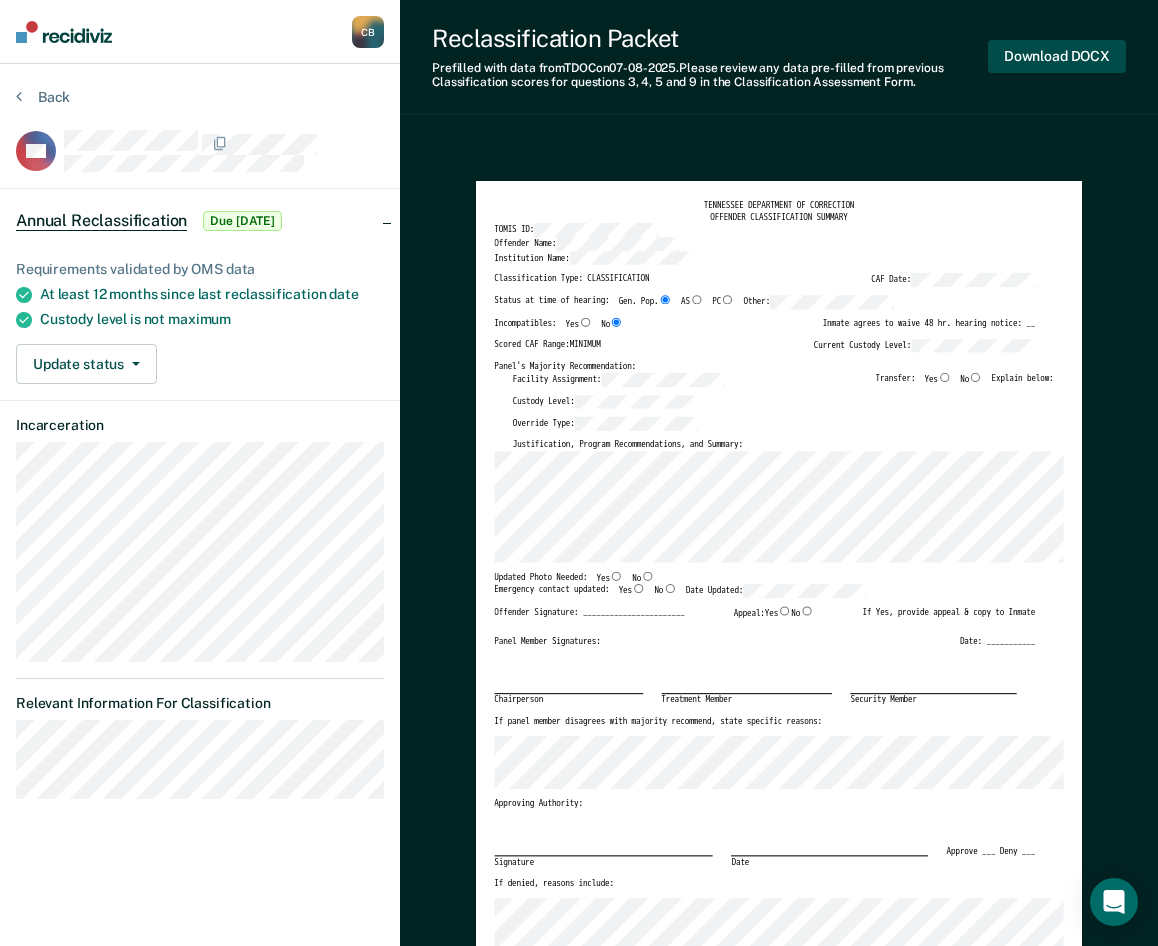 click on "Download DOCX" at bounding box center [1057, 56] 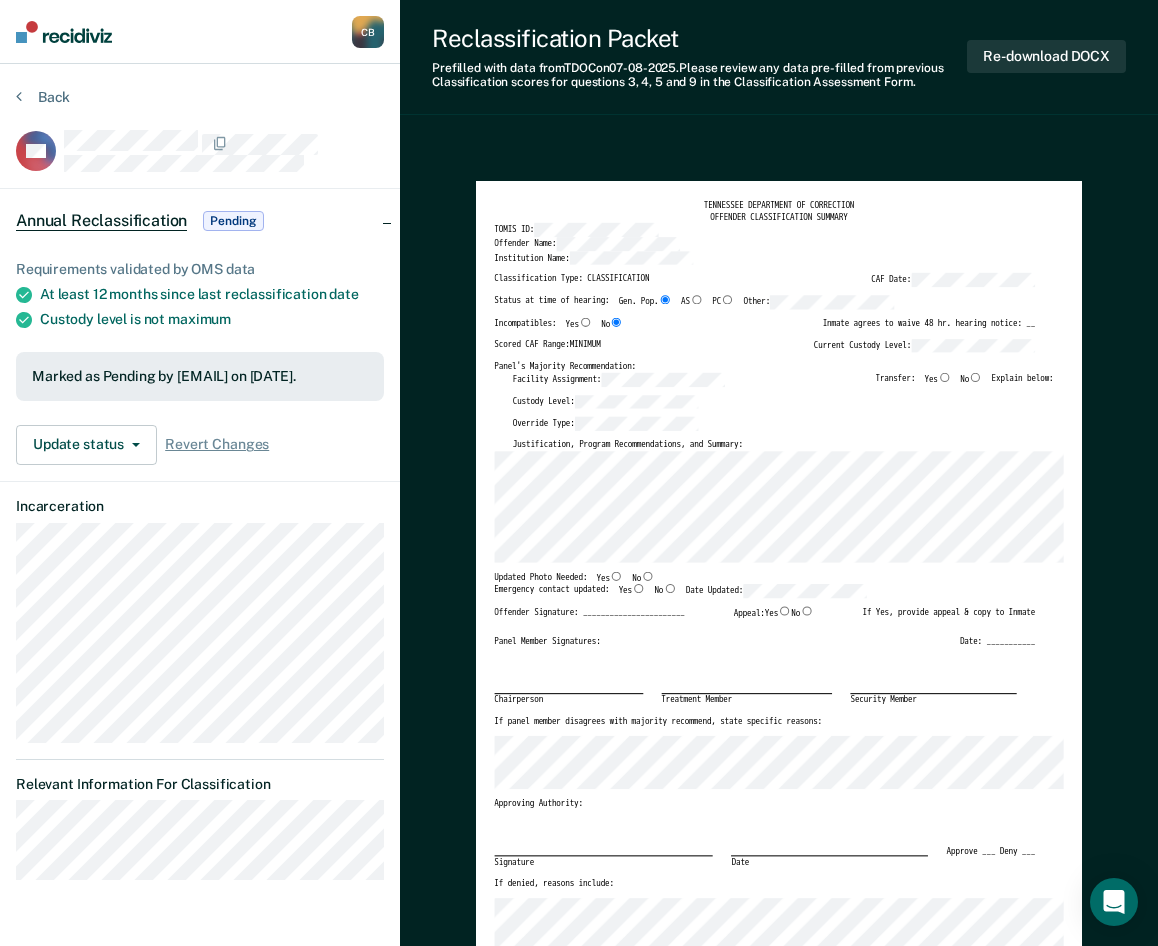 click on "TENNESSEE DEPARTMENT OF CORRECTION OFFENDER CLASSIFICATION SUMMARY TOMIS ID:  Offender Name:  Institution Name:  Classification Type: CLASSIFICATION CAF Date:  Status at time of hearing: Gen. Pop. AS PC Other:   Incompatibles: Yes No Inmate agrees to waive 48 hr. hearing notice: __ Scored CAF Range: MINIMUM Current Custody Level:  Panel's Majority Recommendation: Facility Assignment: Transfer: Yes No Explain below: Custody Level:  Override Type:  Justification, Program Recommendations, and Summary: Updated Photo Needed: Yes No Emergency contact updated: Yes No Date Updated:  Offender Signature: _______________________ Appeal: Yes No If Yes, provide appeal & copy to Inmate Panel Member Signatures: Date: ___________ Chairperson Treatment Member Security Member If panel member disagrees with majority recommend, state specific reasons: Approving Authority: Signature Date Approve ___ Deny ___ If denied, reasons include: TENNESSEE DEPARTMENT OF CORRECTION  CLASSIFICATION CUSTODY ASSESSMENT  INSTITUTION:   Name: 0 3" at bounding box center [779, 1878] 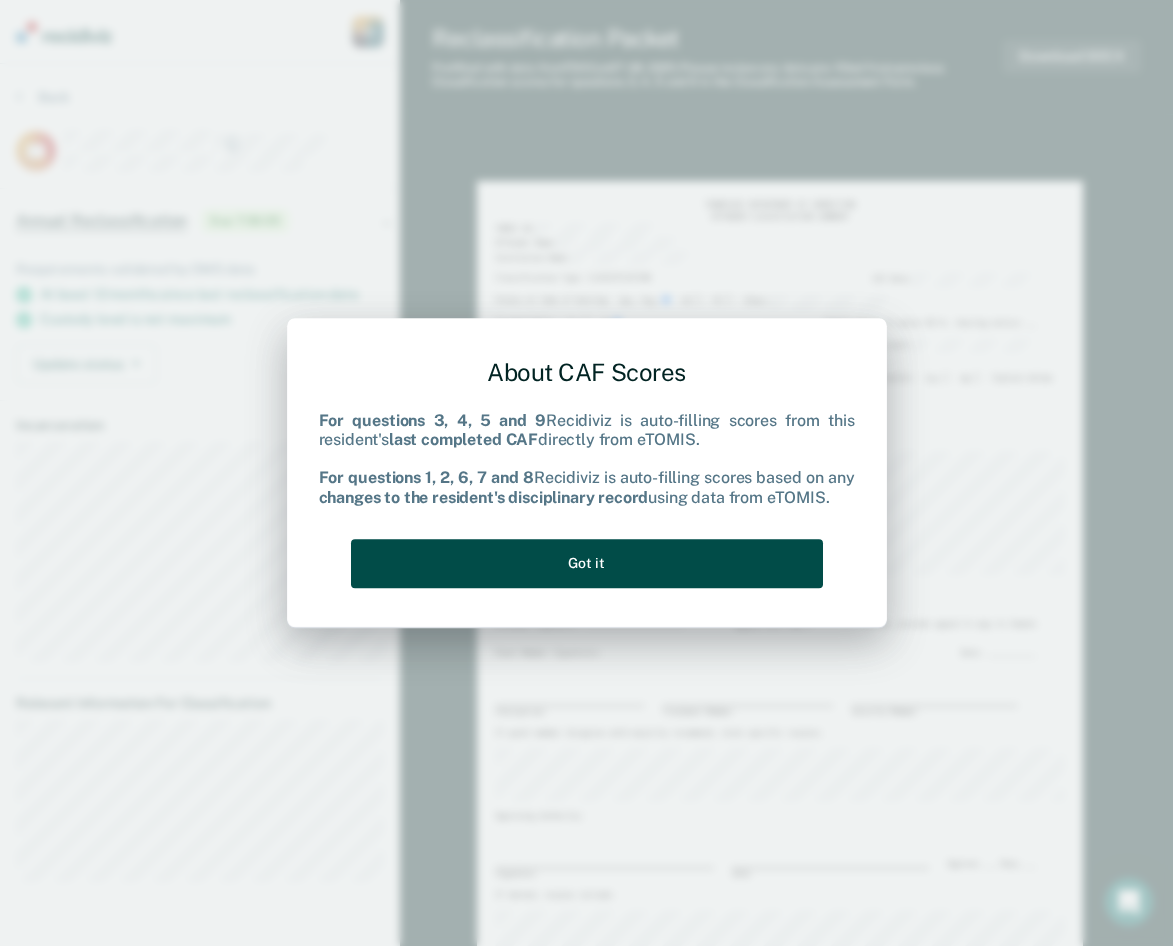 click on "Got it" at bounding box center (587, 563) 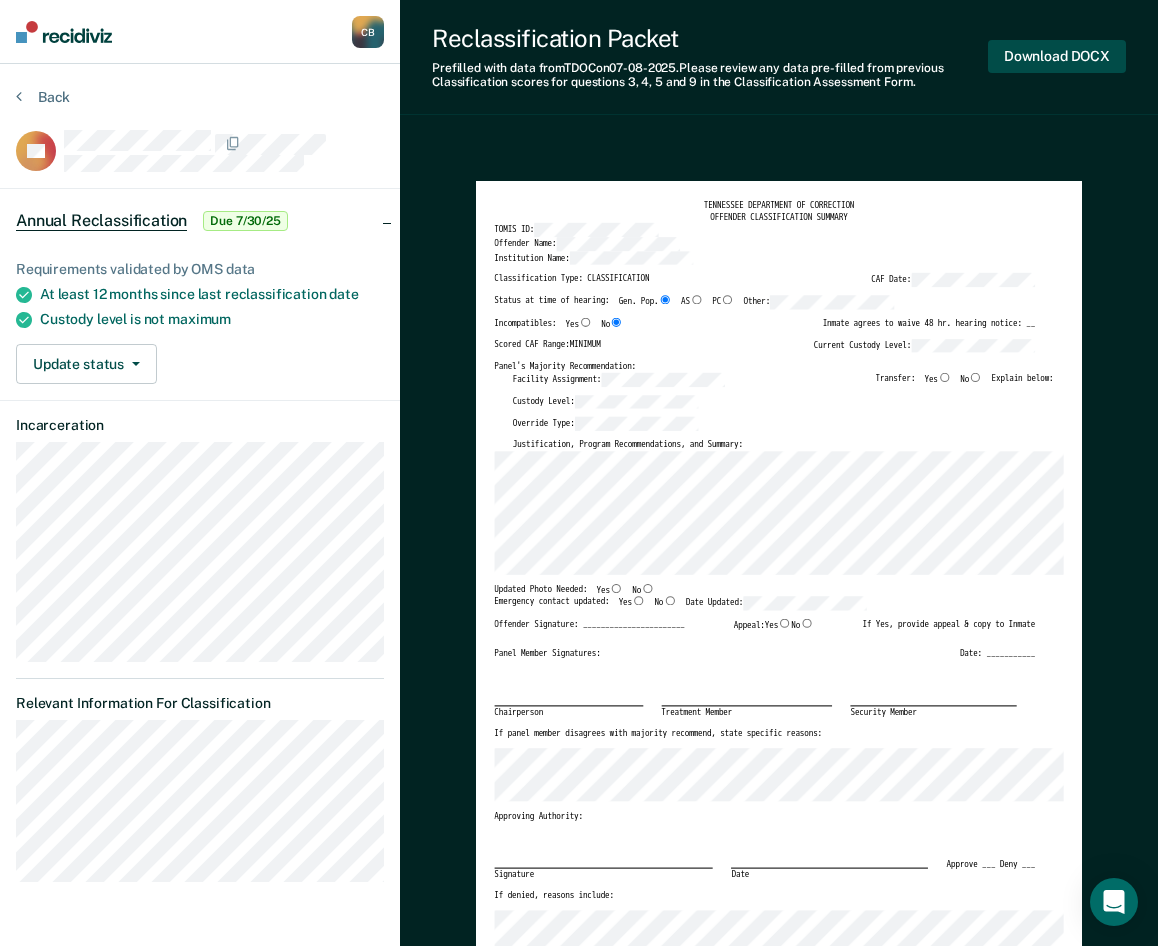click on "Download DOCX" at bounding box center (1057, 56) 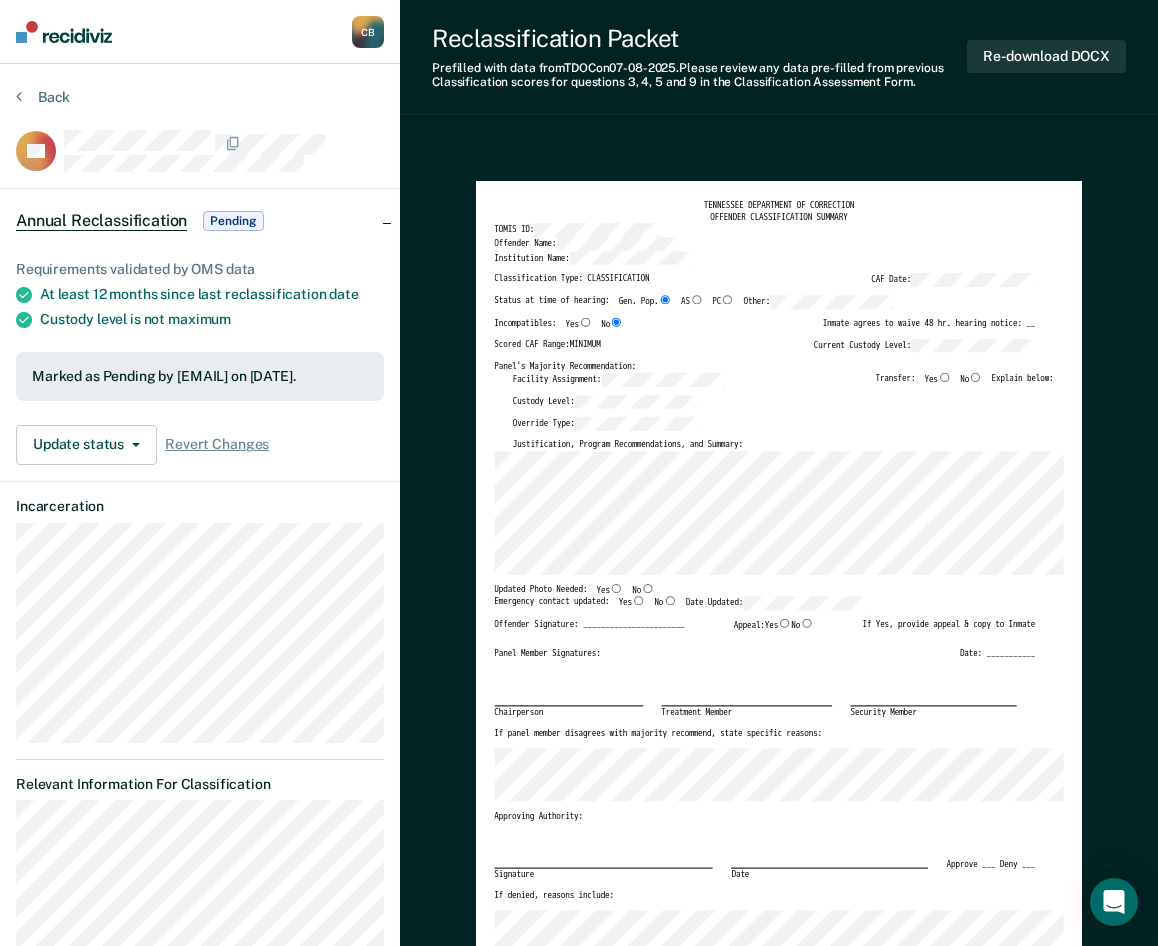 click on "Reclassification Packet Prefilled with data from TDOC on [DATE]. Please review any data pre-filled from previous Classification scores for questions 3, 4, 5 and 9 in the Classification Assessment Form. Re-download DOCX TENNESSEE DEPARTMENT OF CORRECTION OFFENDER CLASSIFICATION SUMMARY TOMIS ID: Offender Name: Institution Name: Classification Type: CLASSIFICATION CAF Date: Status at time of hearing: Gen. Pop. AS PC Other: Incompatibles: Yes No Inmate agrees to waive 48 hr. hearing notice: __ Scored CAF Range: MINIMUM Current Custody Level: Panel's Majority Recommendation: Facility Assignment: Transfer: Yes No Explain below: Custody Level: Override Type: Justification, Program Recommendations, and Summary: Updated Photo Needed: Yes No Emergency contact updated: Yes No Date Updated: Offender Signature: _______________________ Appeal: Yes No If Yes, provide appeal & copy to Inmate Panel Member Signatures: Date: ___________ Chairperson Treatment Member Security Member Approving Authority: Date" at bounding box center (779, 1755) 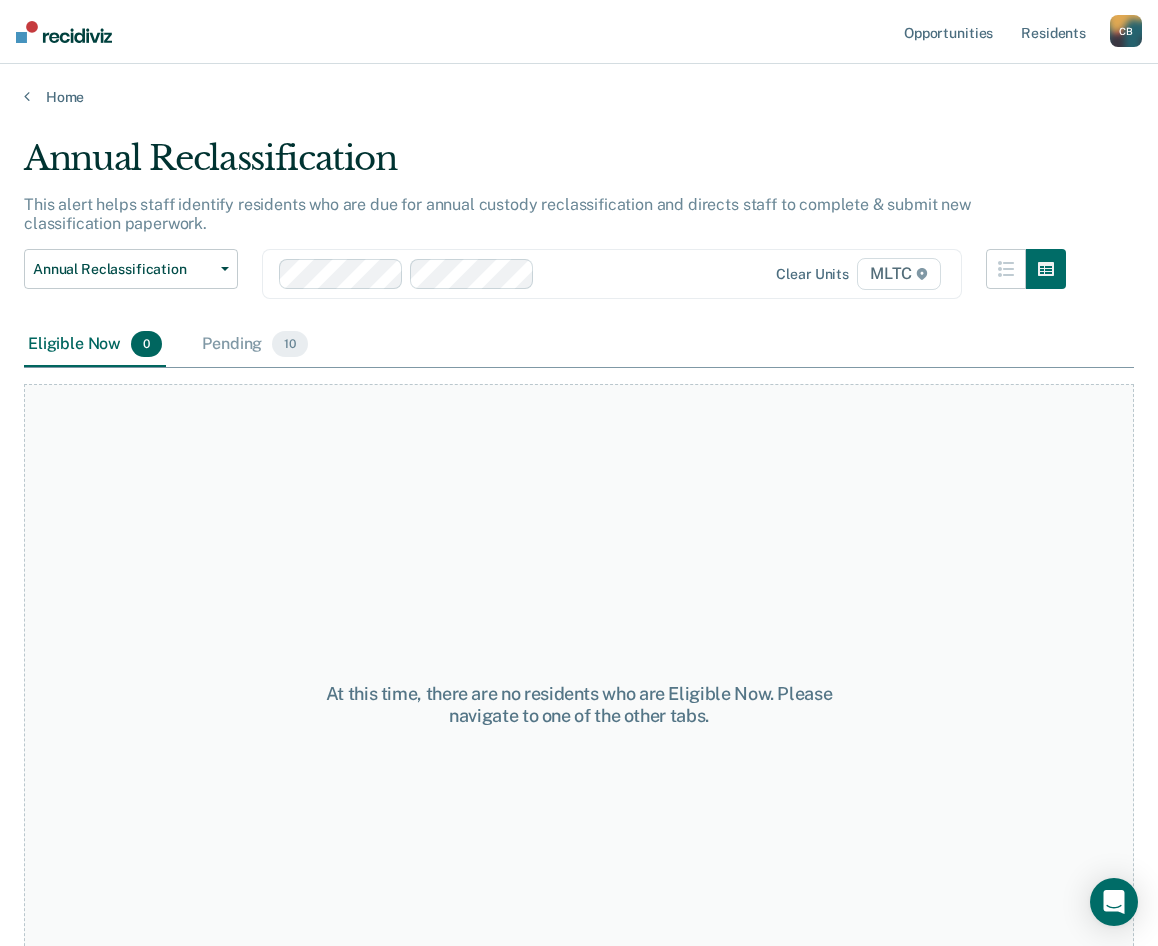 click on "Eligible Now 0 Pending 10" at bounding box center [579, 345] 